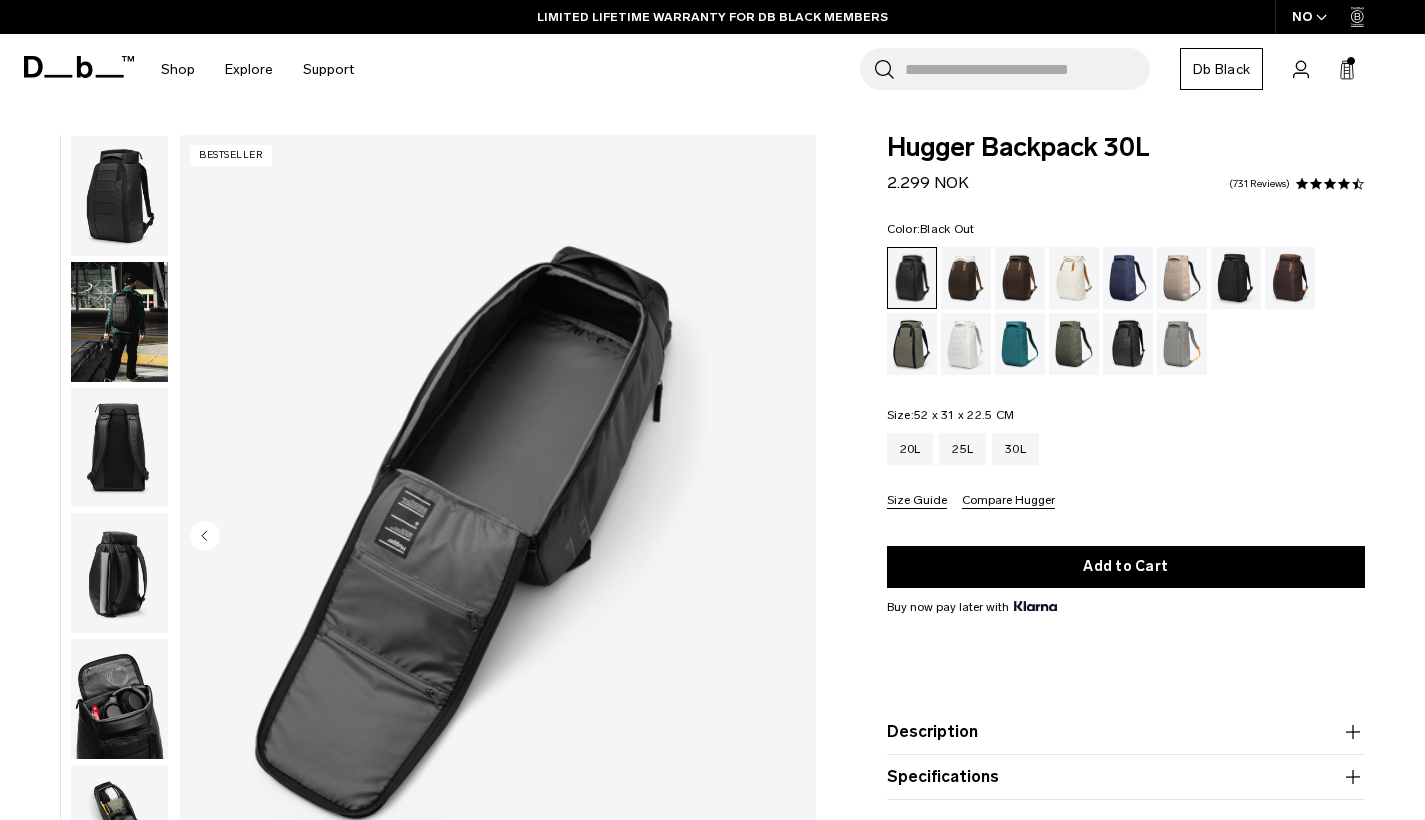 scroll, scrollTop: 0, scrollLeft: 0, axis: both 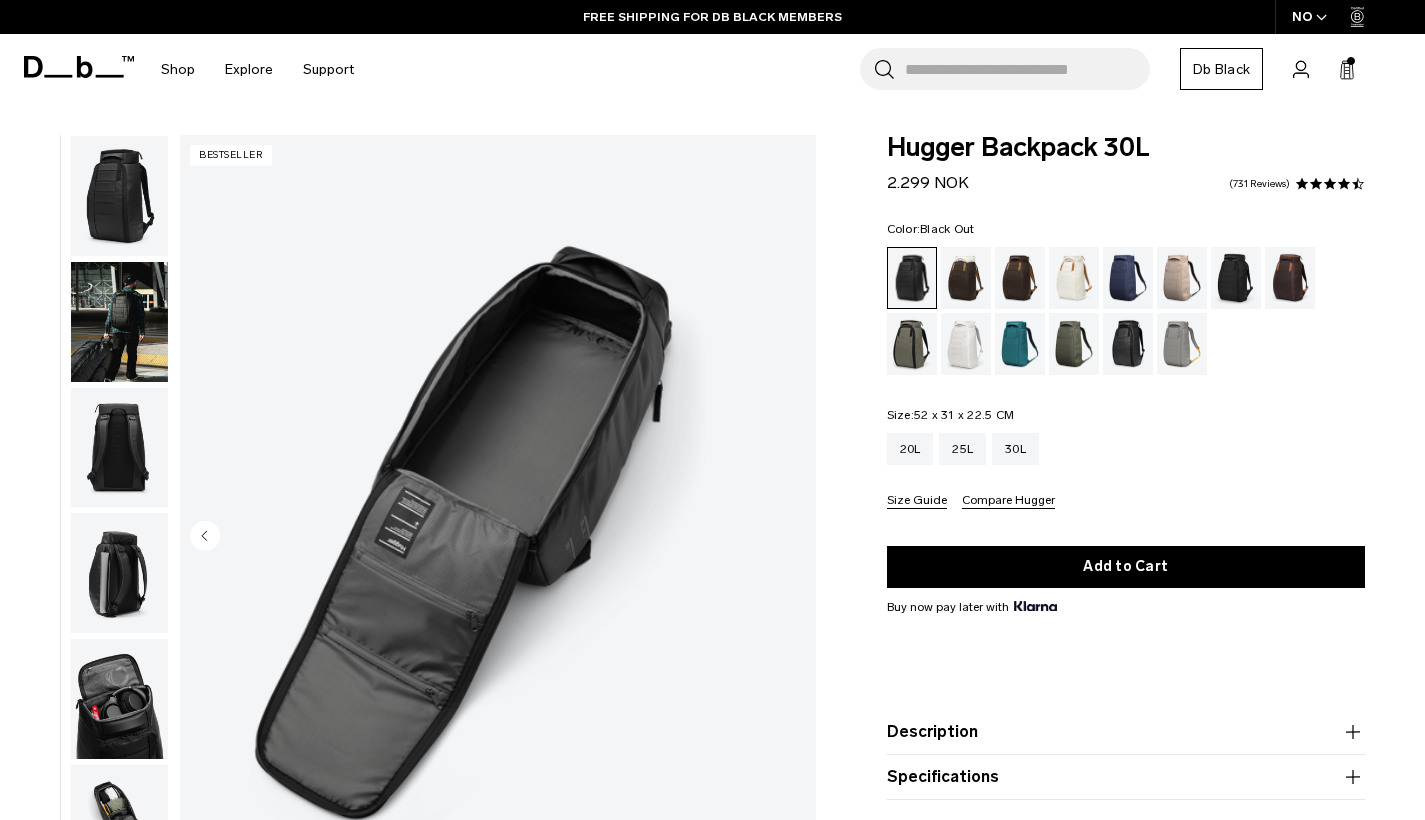 click at bounding box center [119, 322] 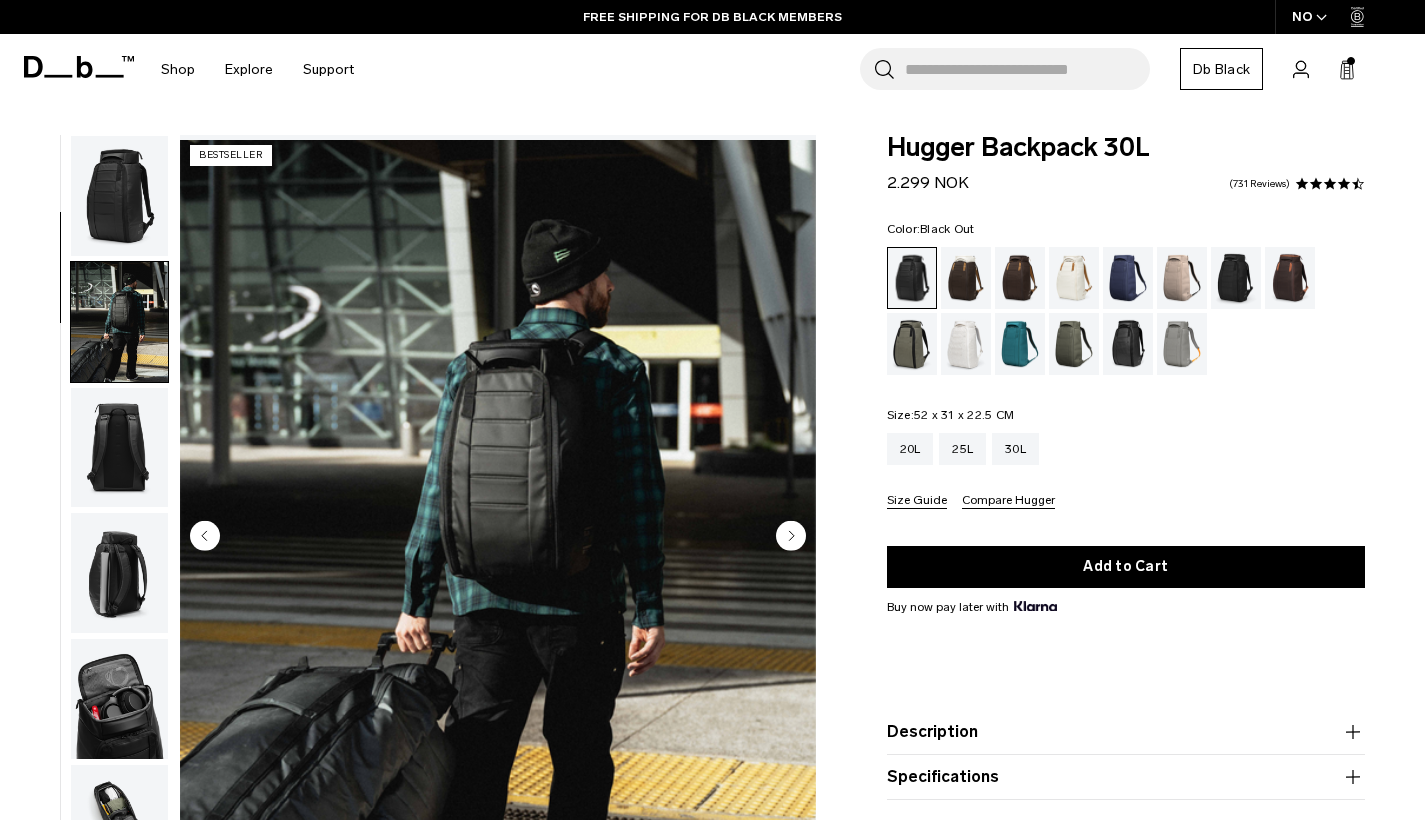 scroll, scrollTop: 127, scrollLeft: 0, axis: vertical 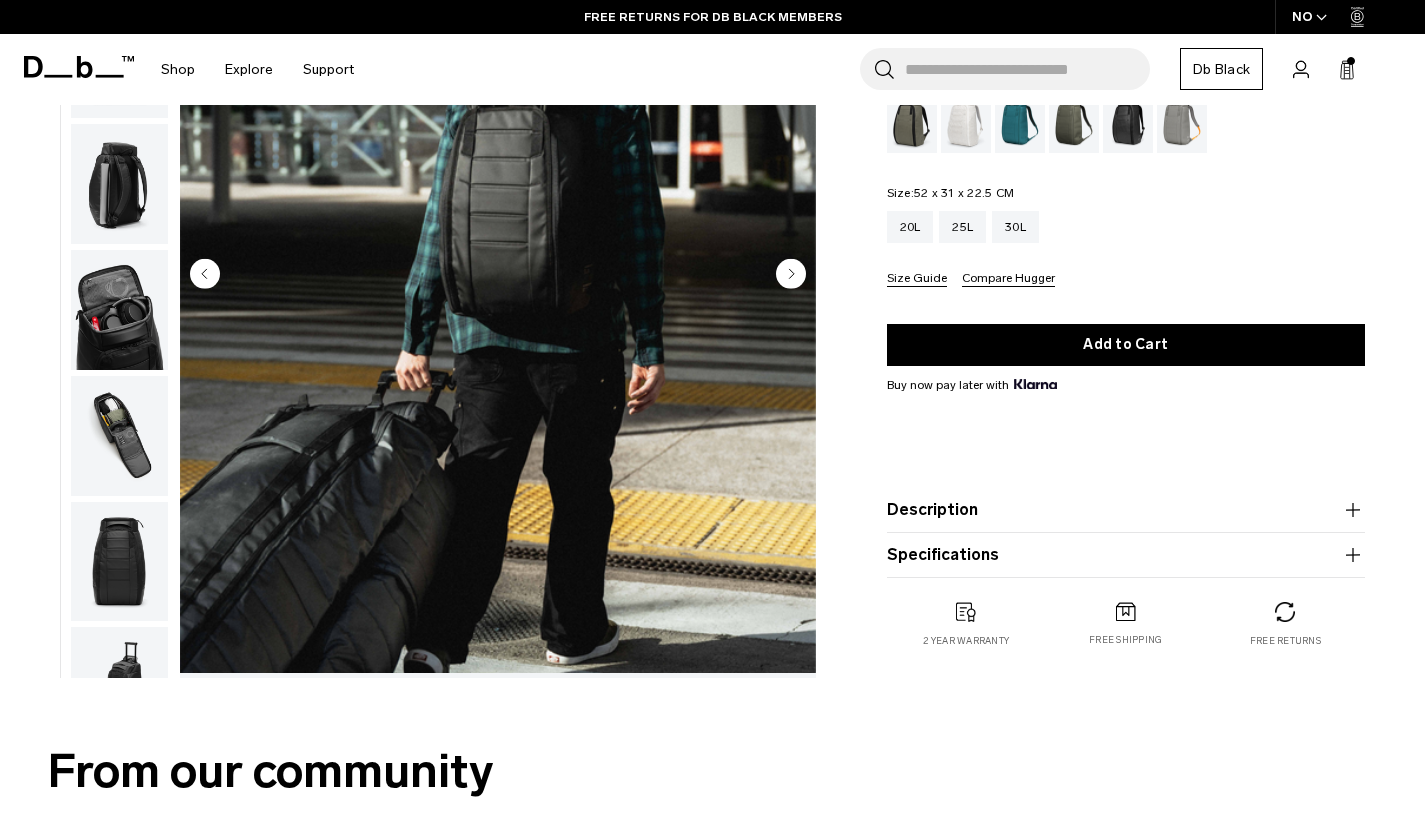 click on "Description" at bounding box center (1126, 510) 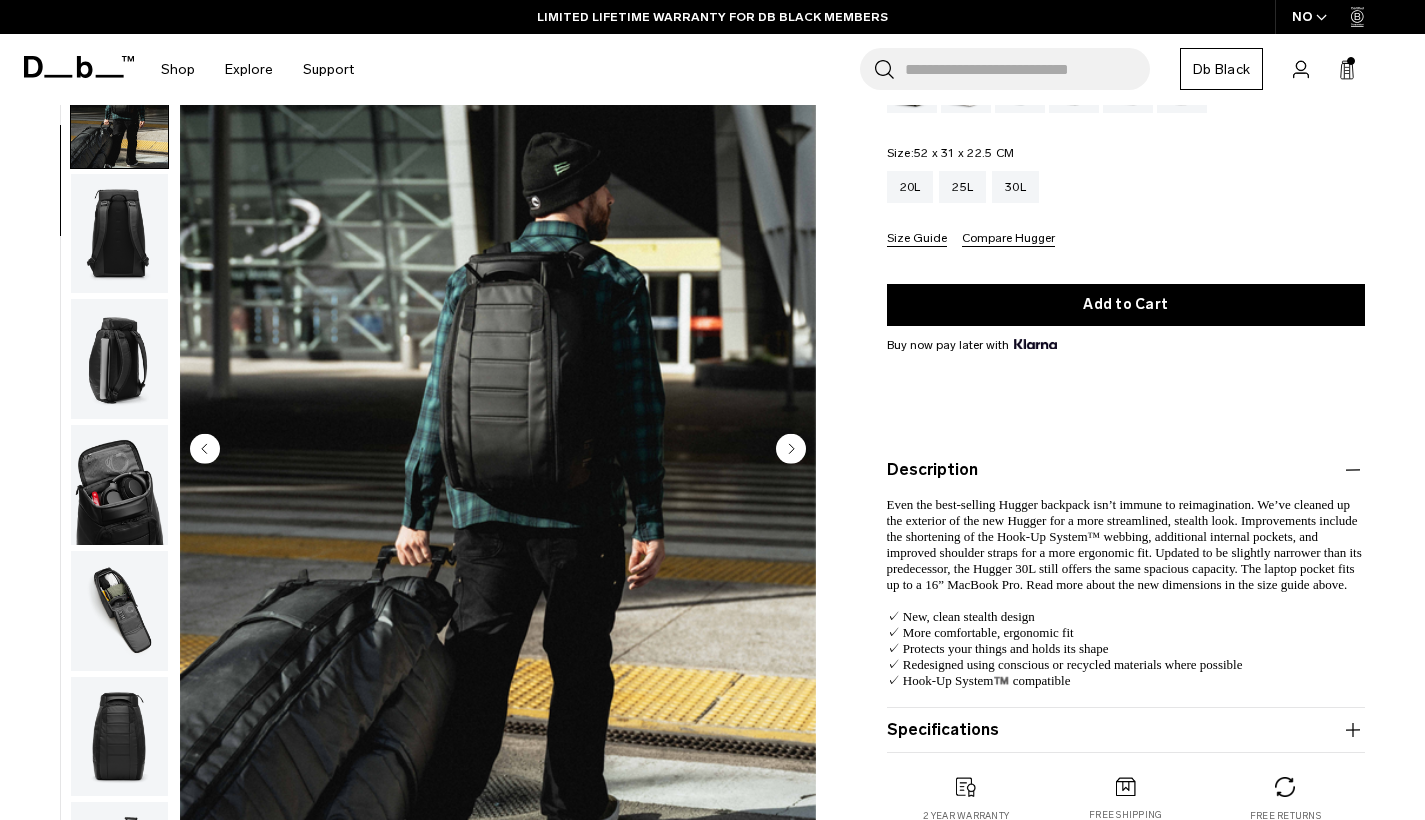 click 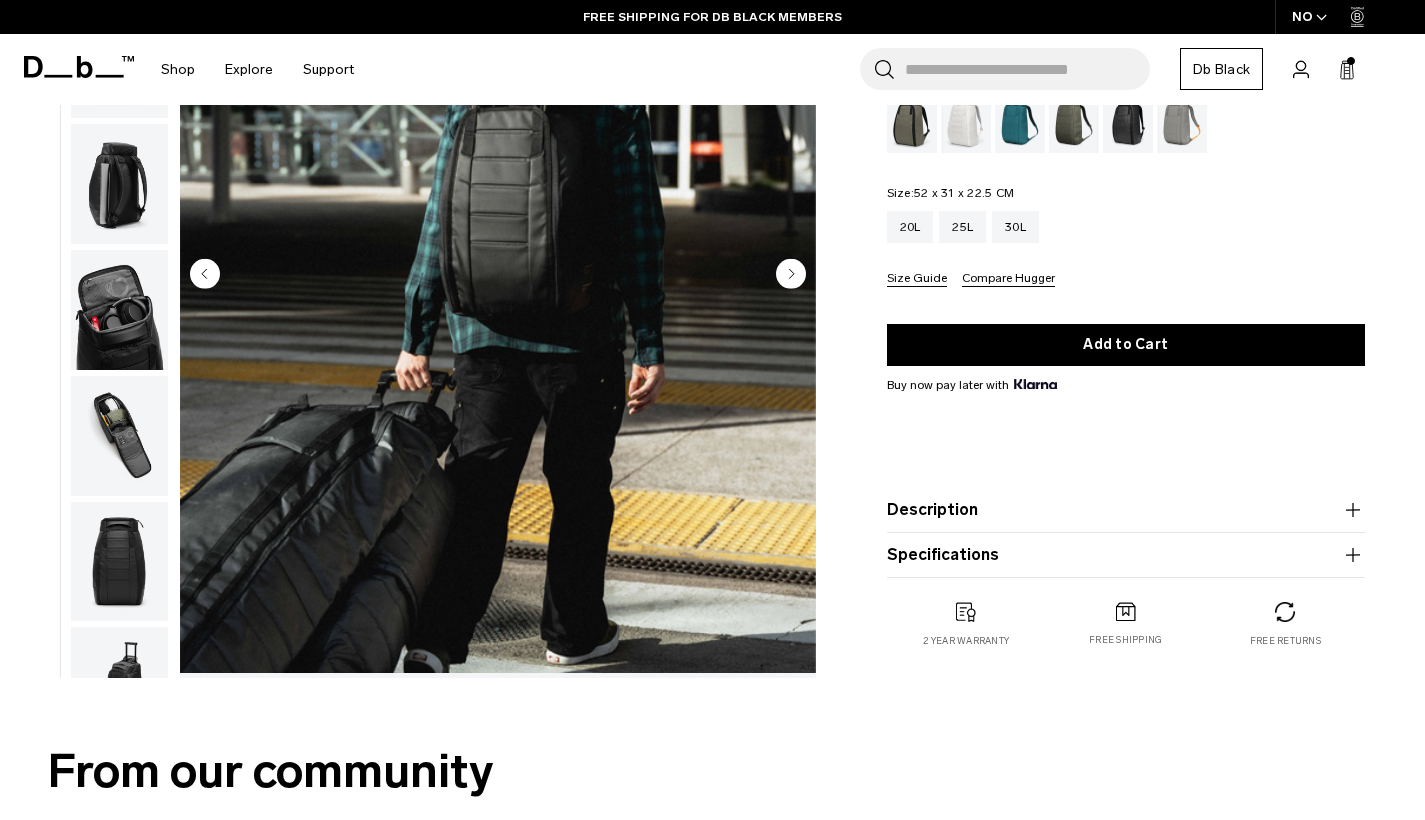 click 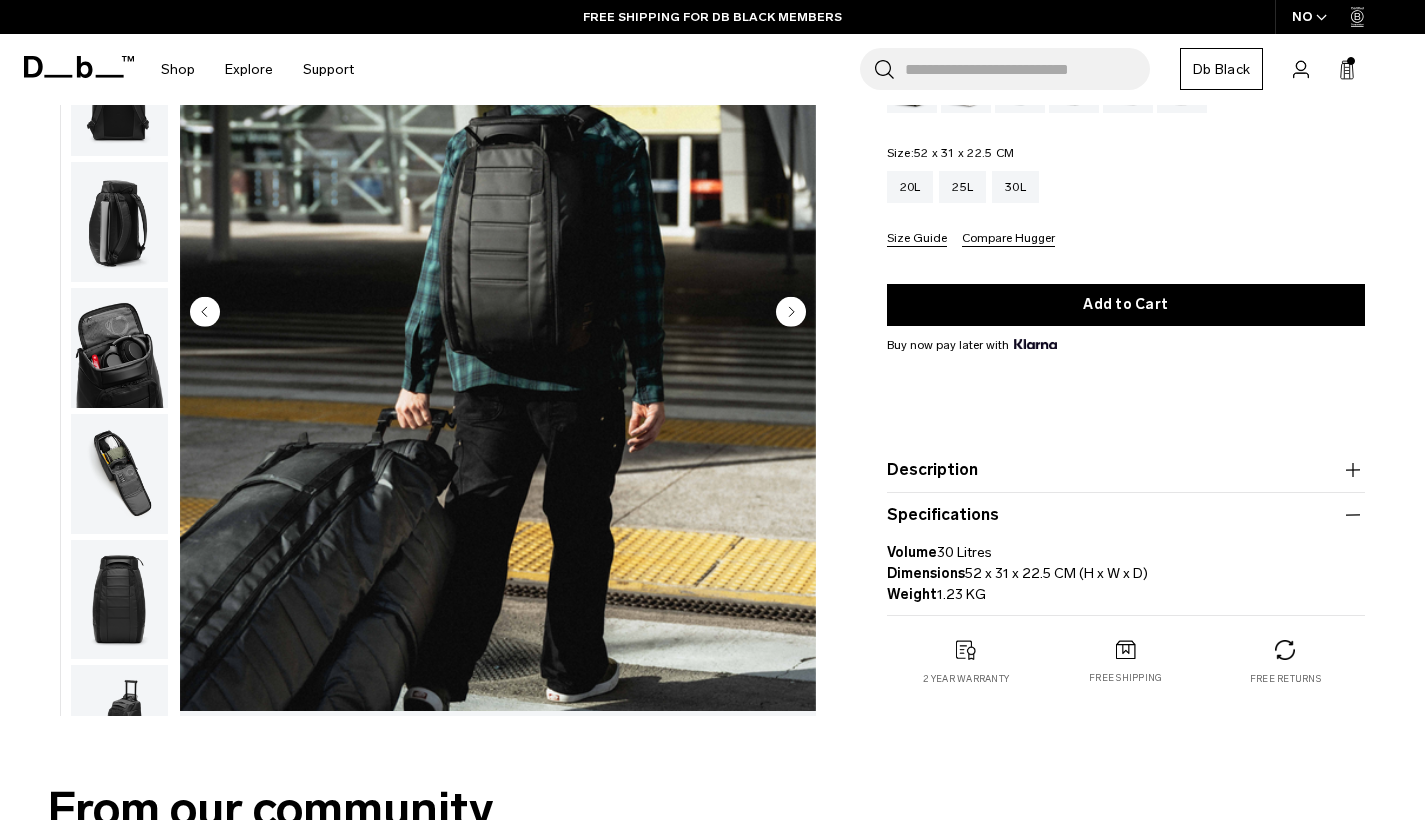 click 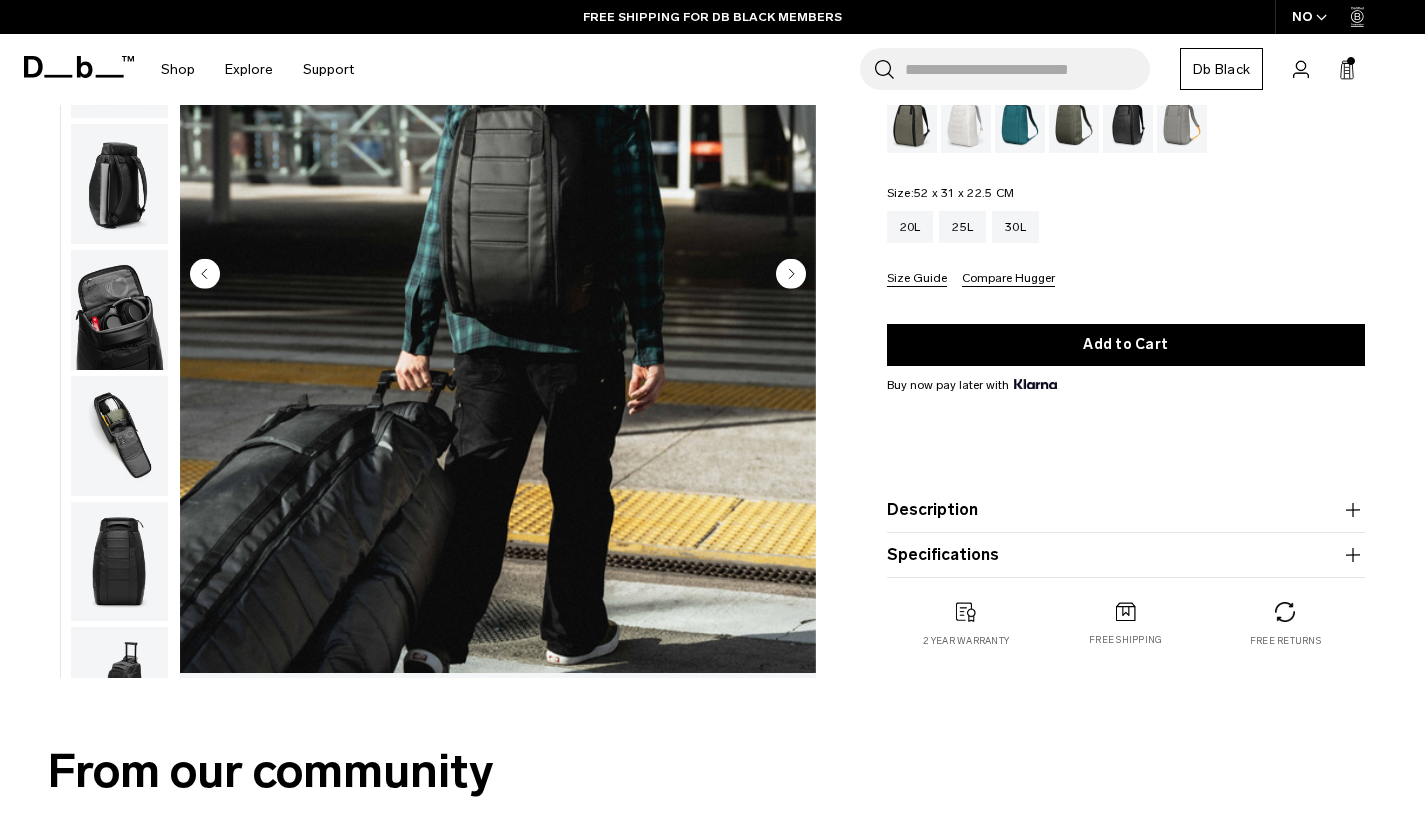 click 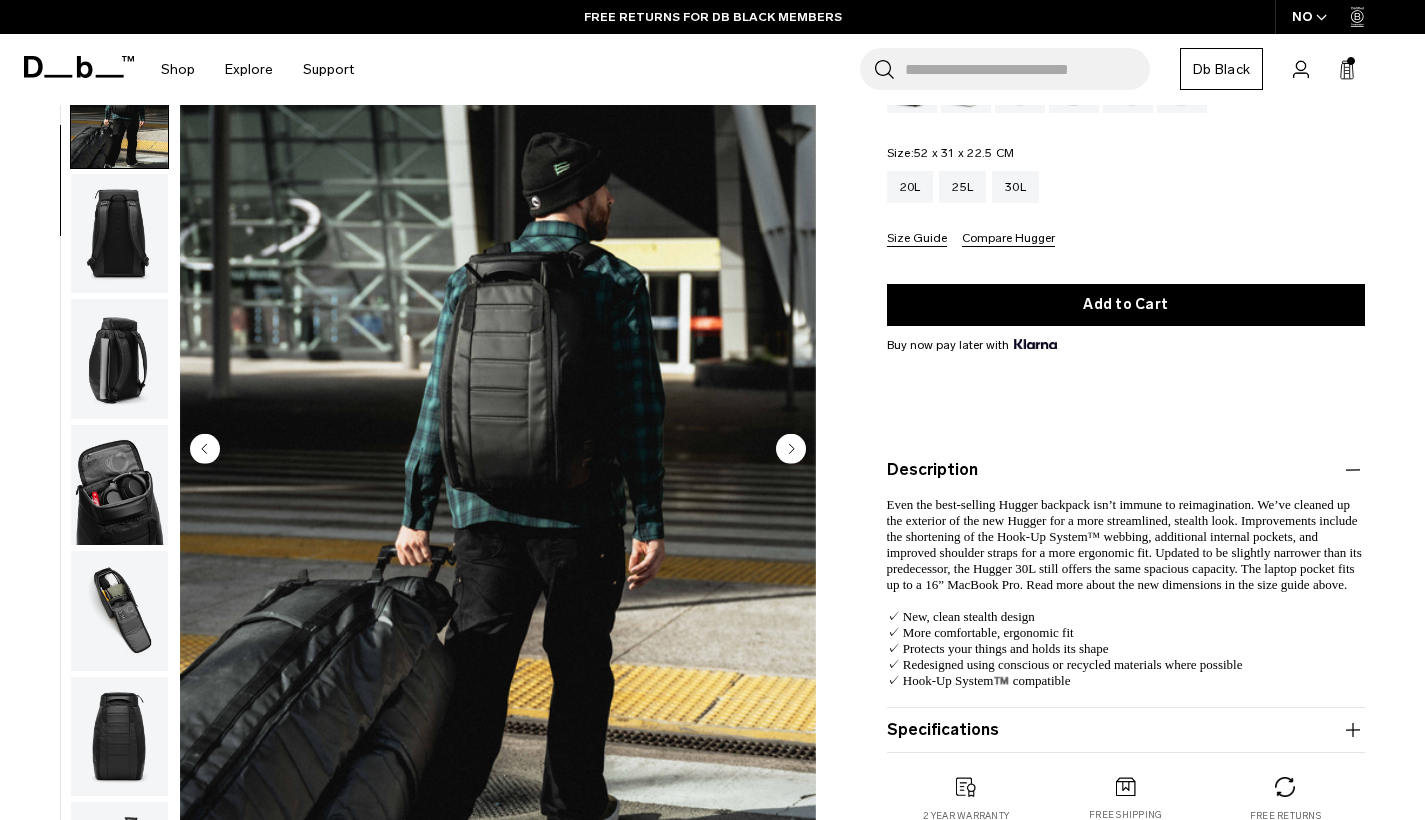 click 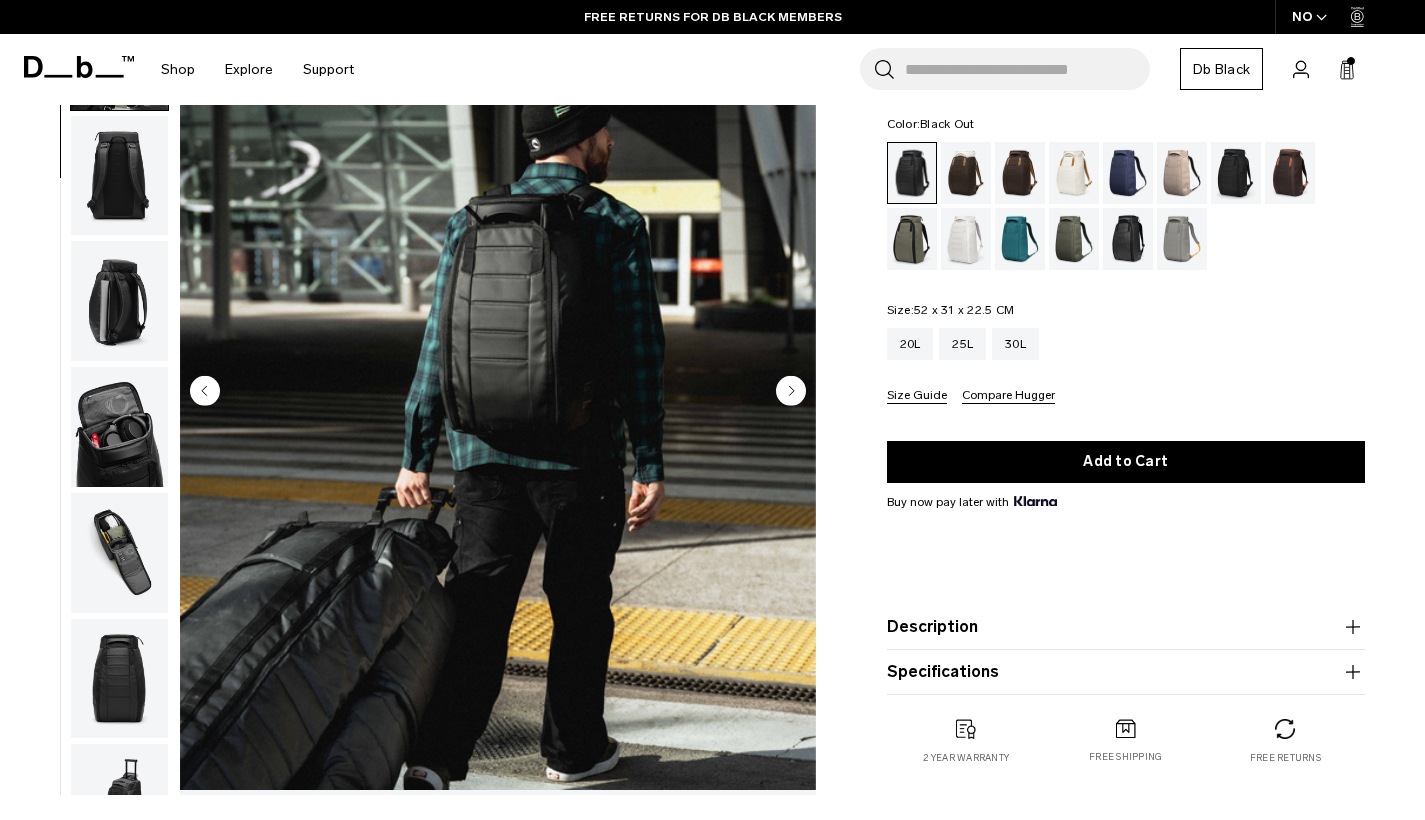 scroll, scrollTop: 108, scrollLeft: 0, axis: vertical 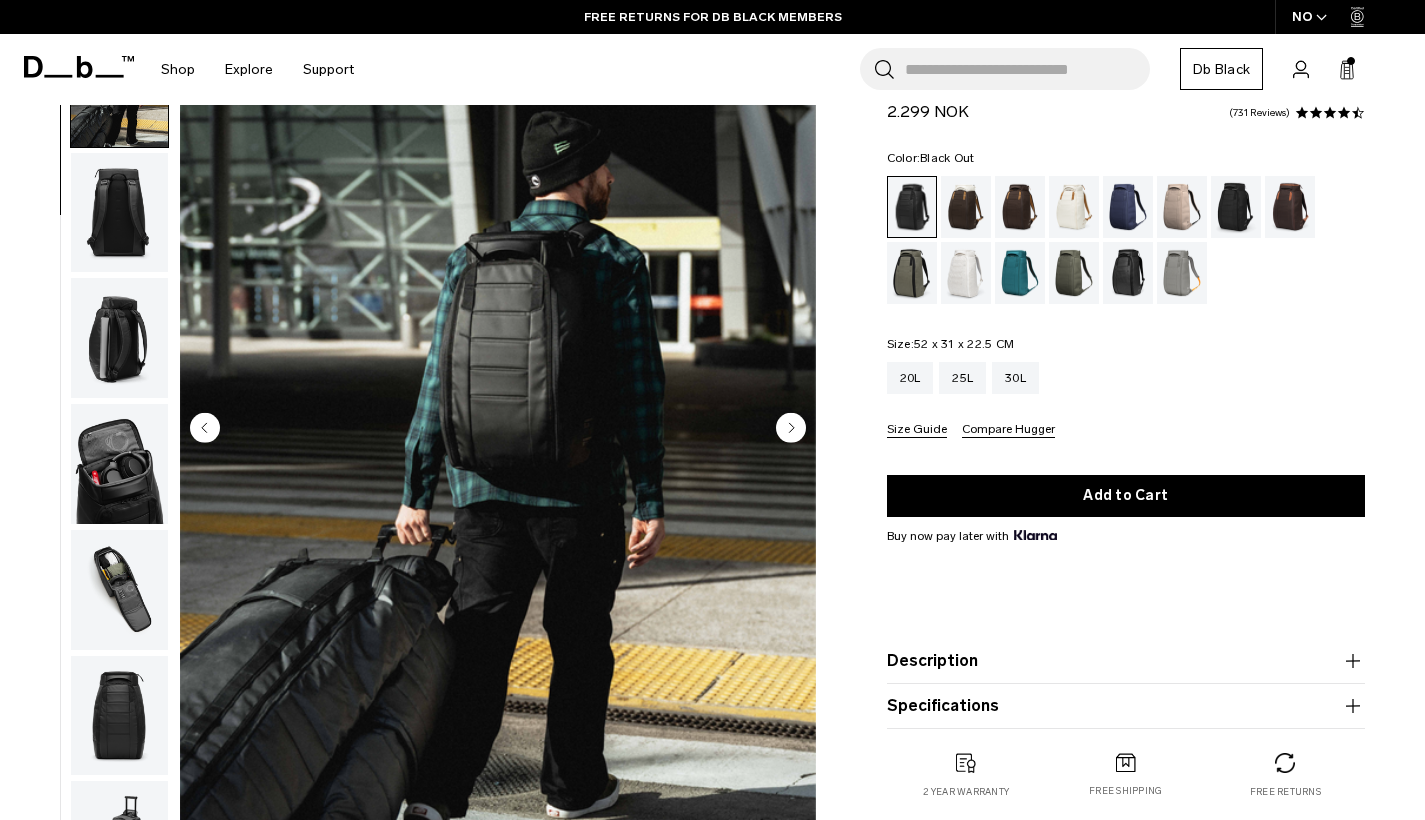 click on "Size Guide" at bounding box center [917, 430] 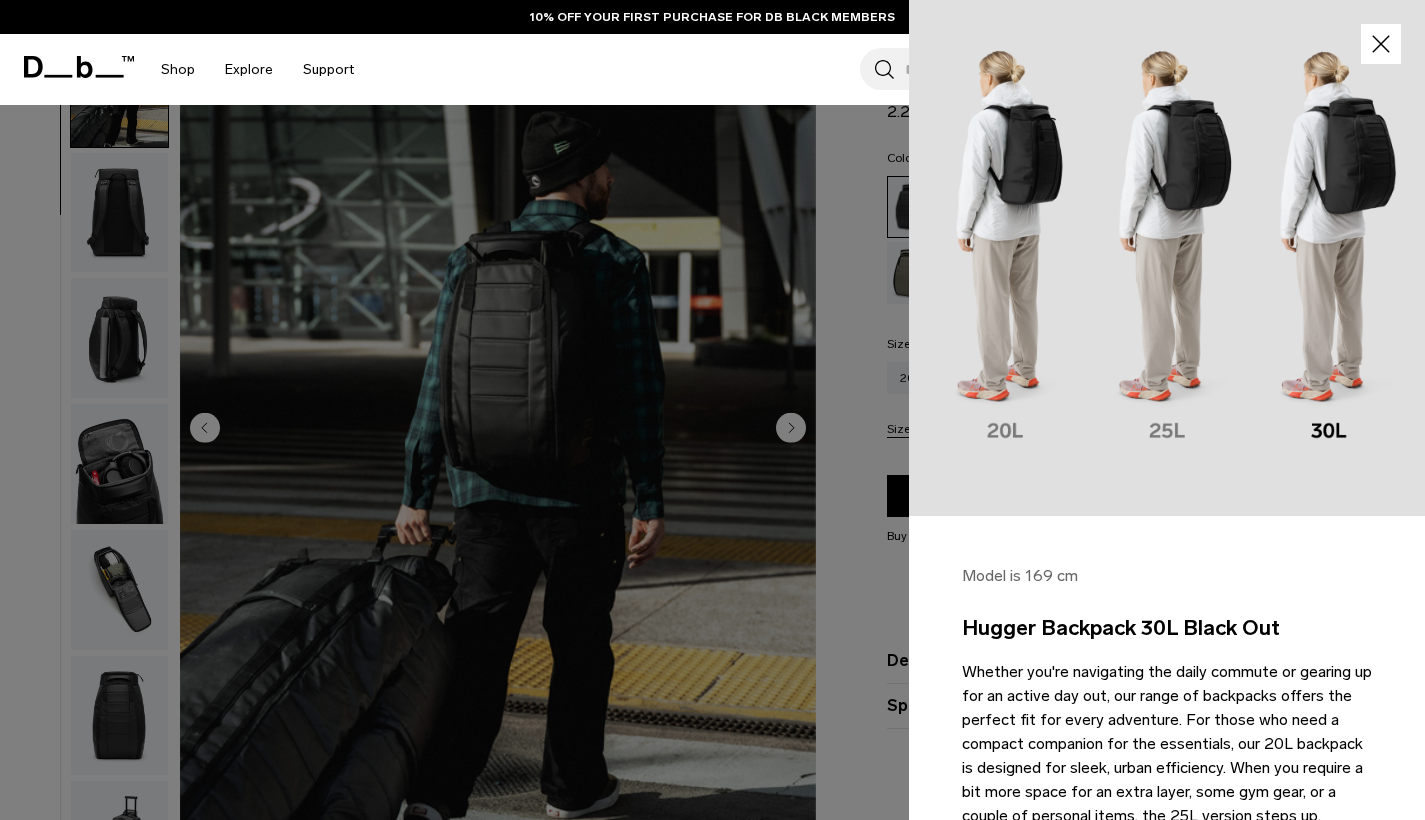 click 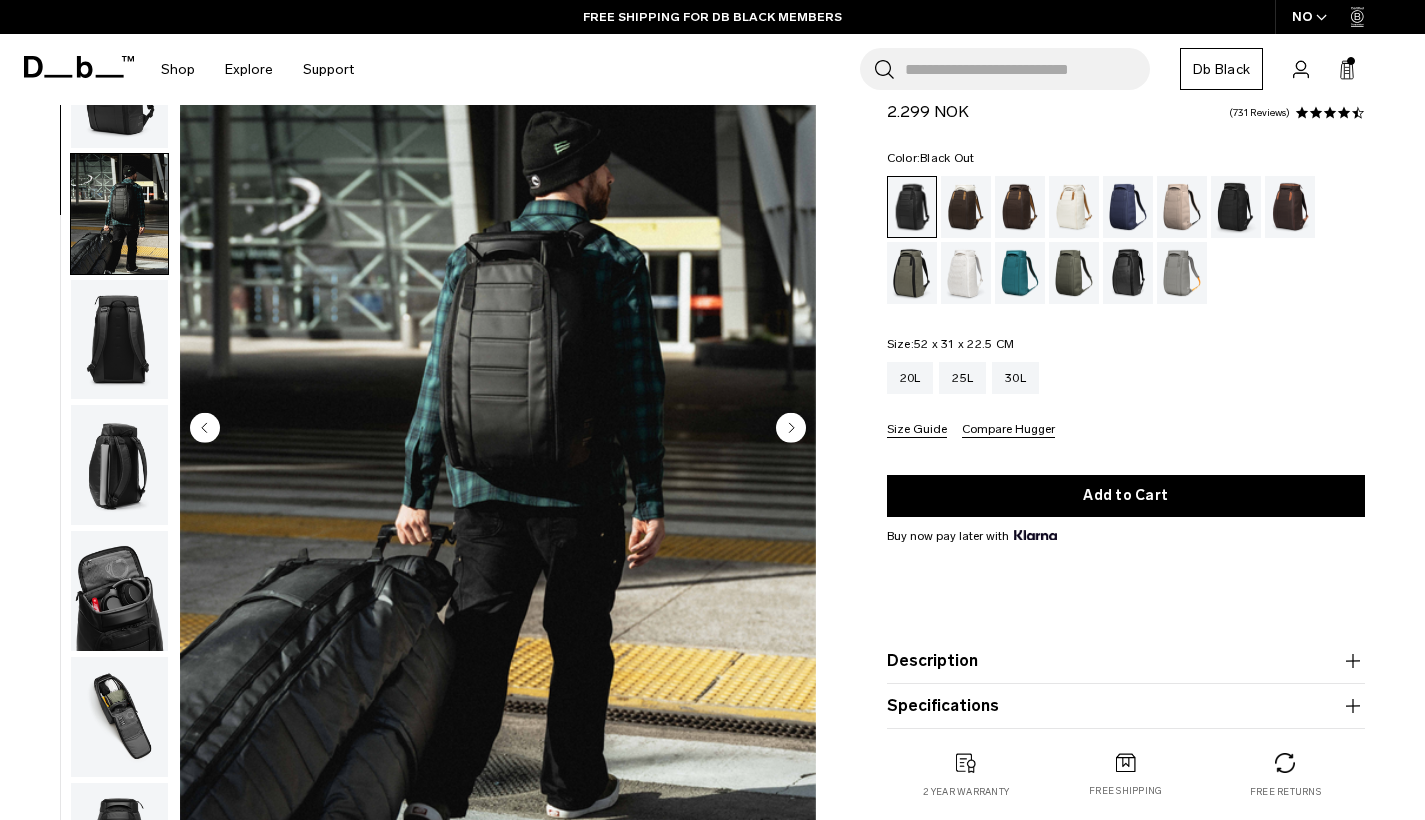 scroll, scrollTop: 0, scrollLeft: 0, axis: both 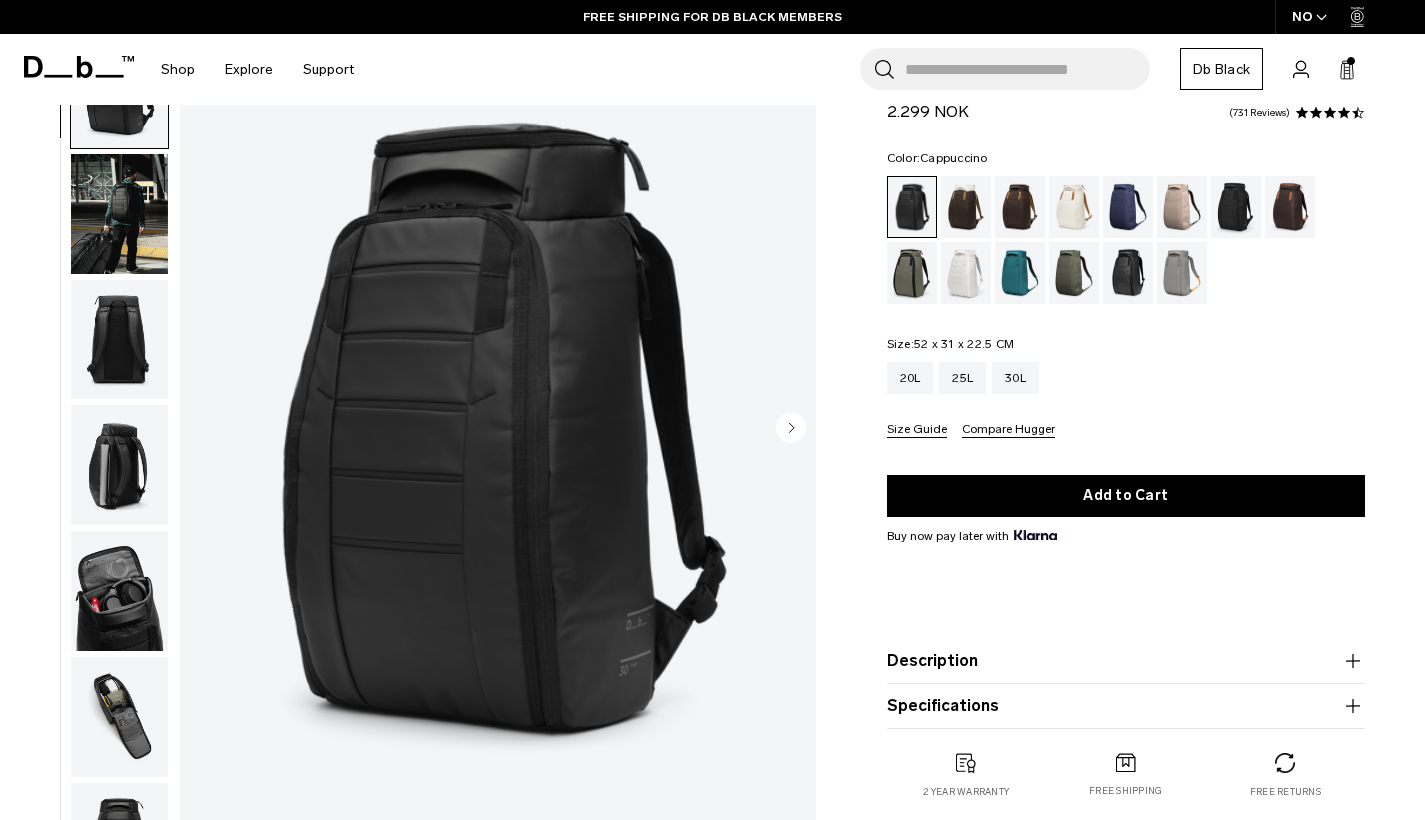 click at bounding box center (966, 207) 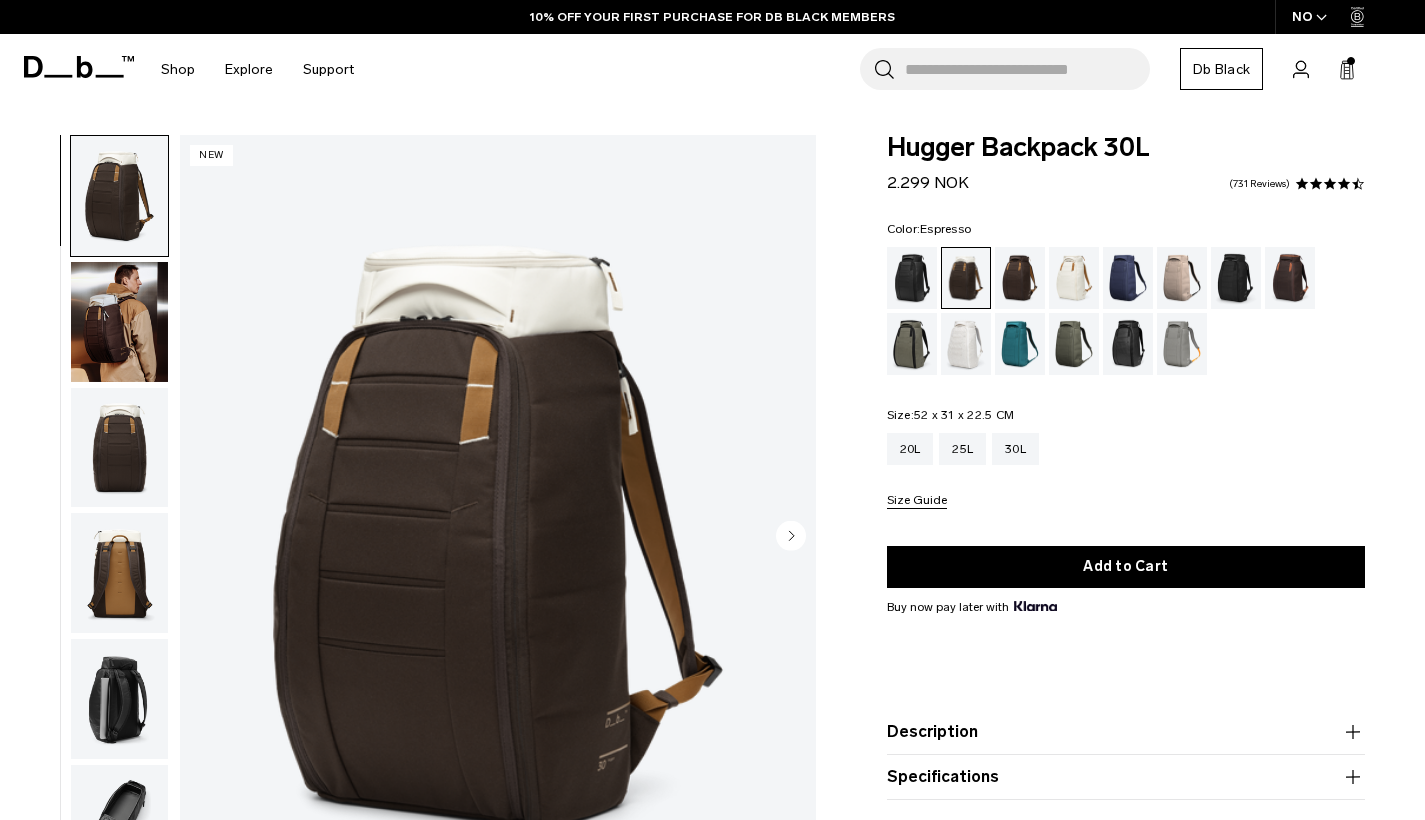 scroll, scrollTop: 36, scrollLeft: 0, axis: vertical 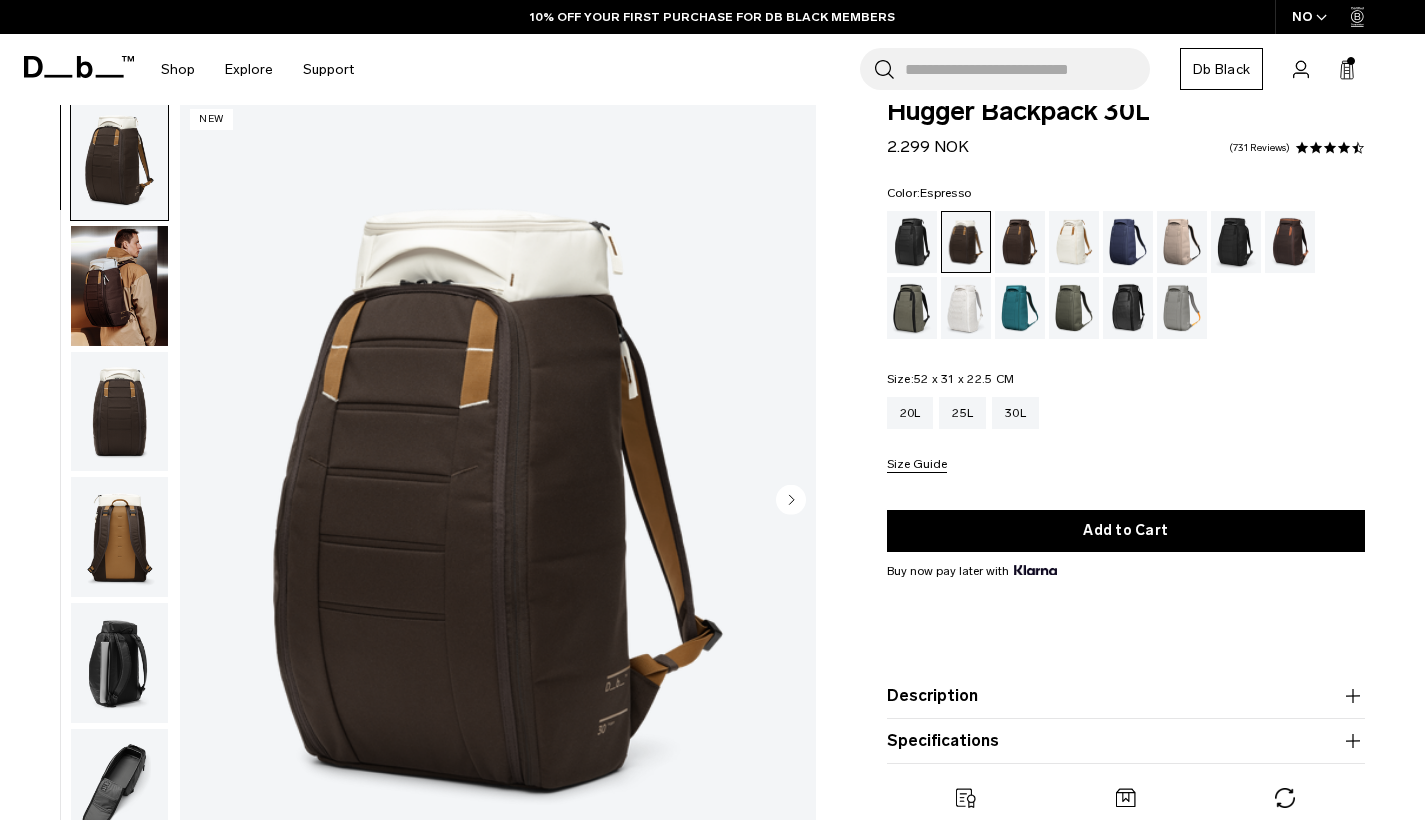 click at bounding box center [1020, 242] 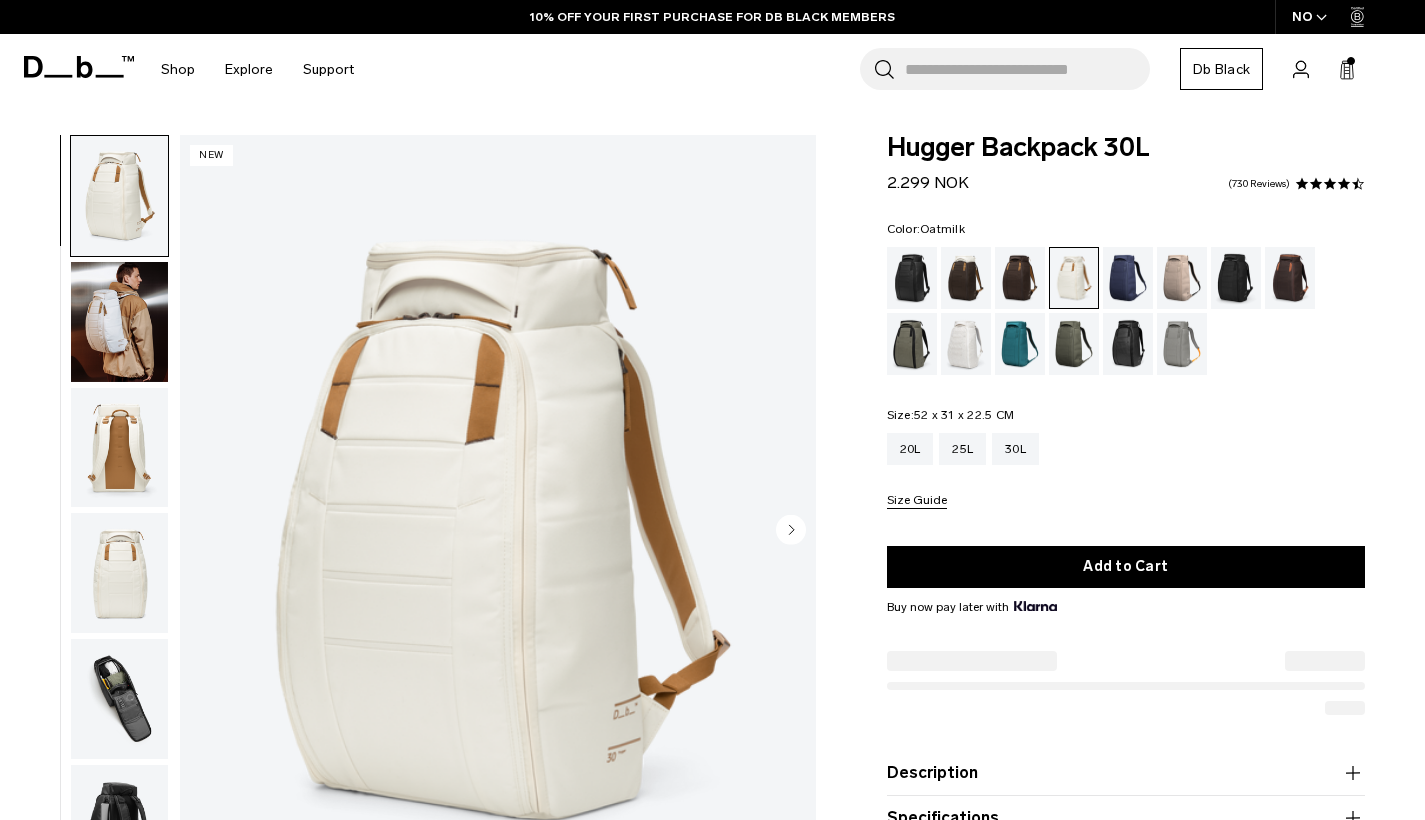 scroll, scrollTop: 0, scrollLeft: 0, axis: both 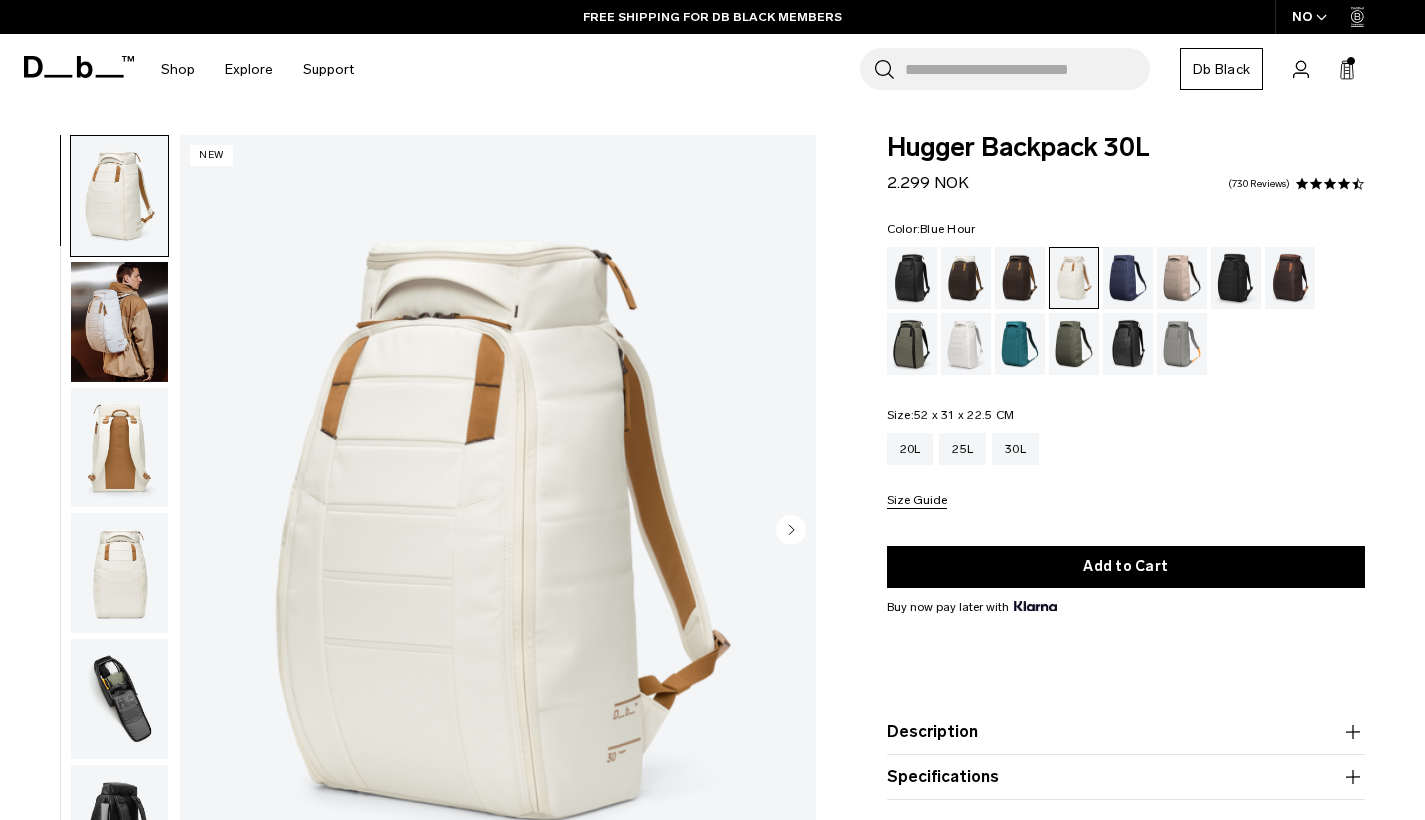 click at bounding box center [1128, 278] 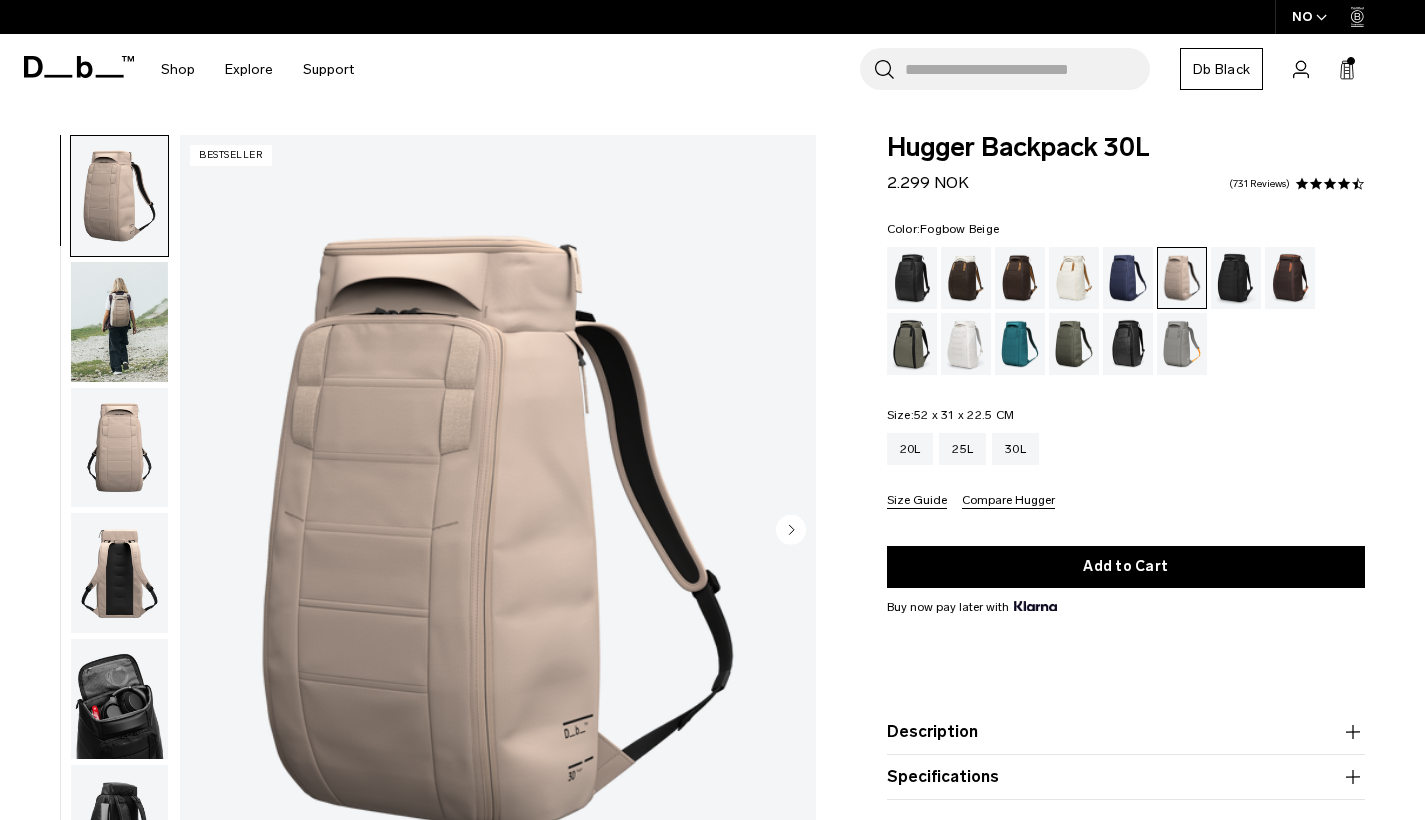 scroll, scrollTop: 0, scrollLeft: 0, axis: both 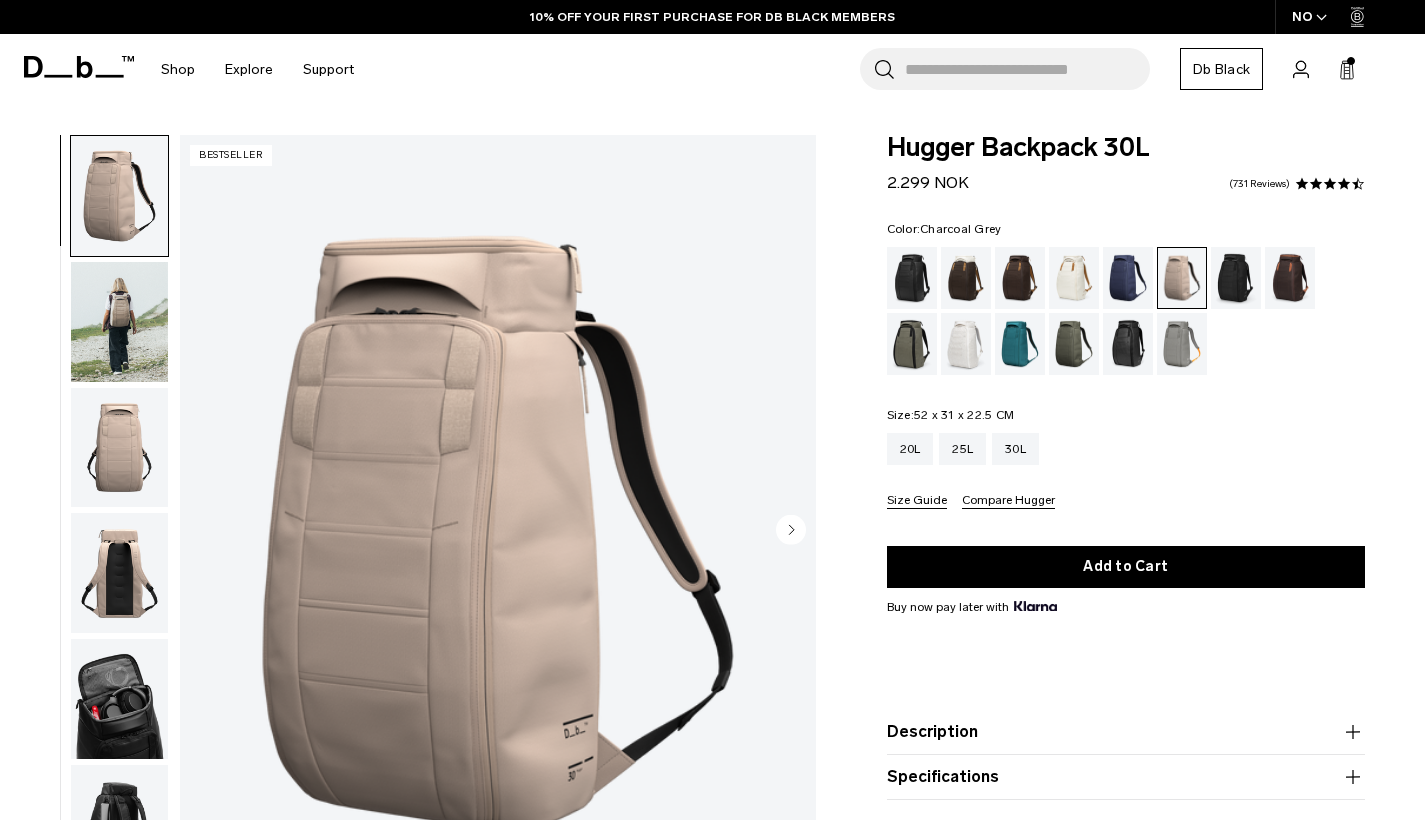 click at bounding box center (1236, 278) 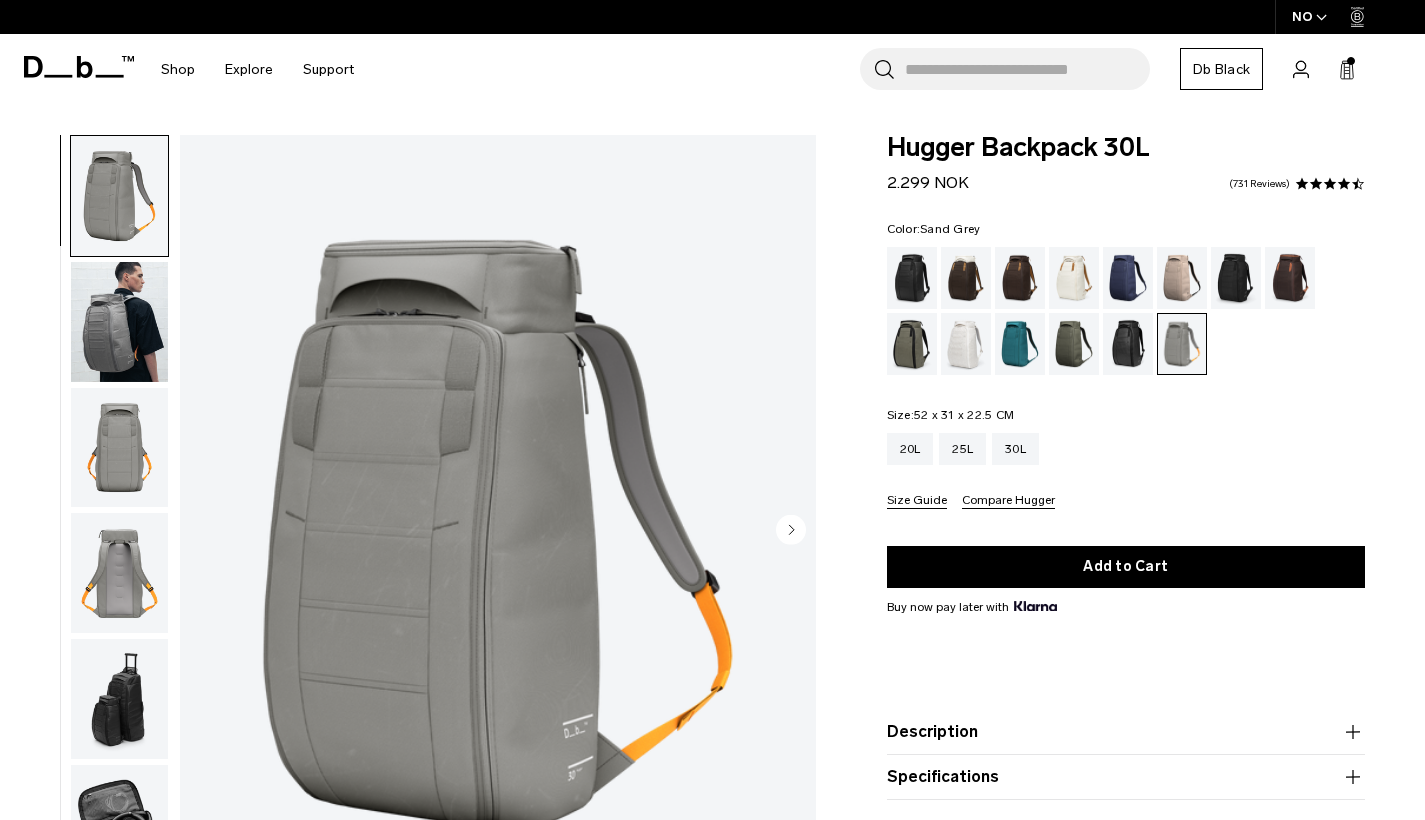 scroll, scrollTop: 0, scrollLeft: 0, axis: both 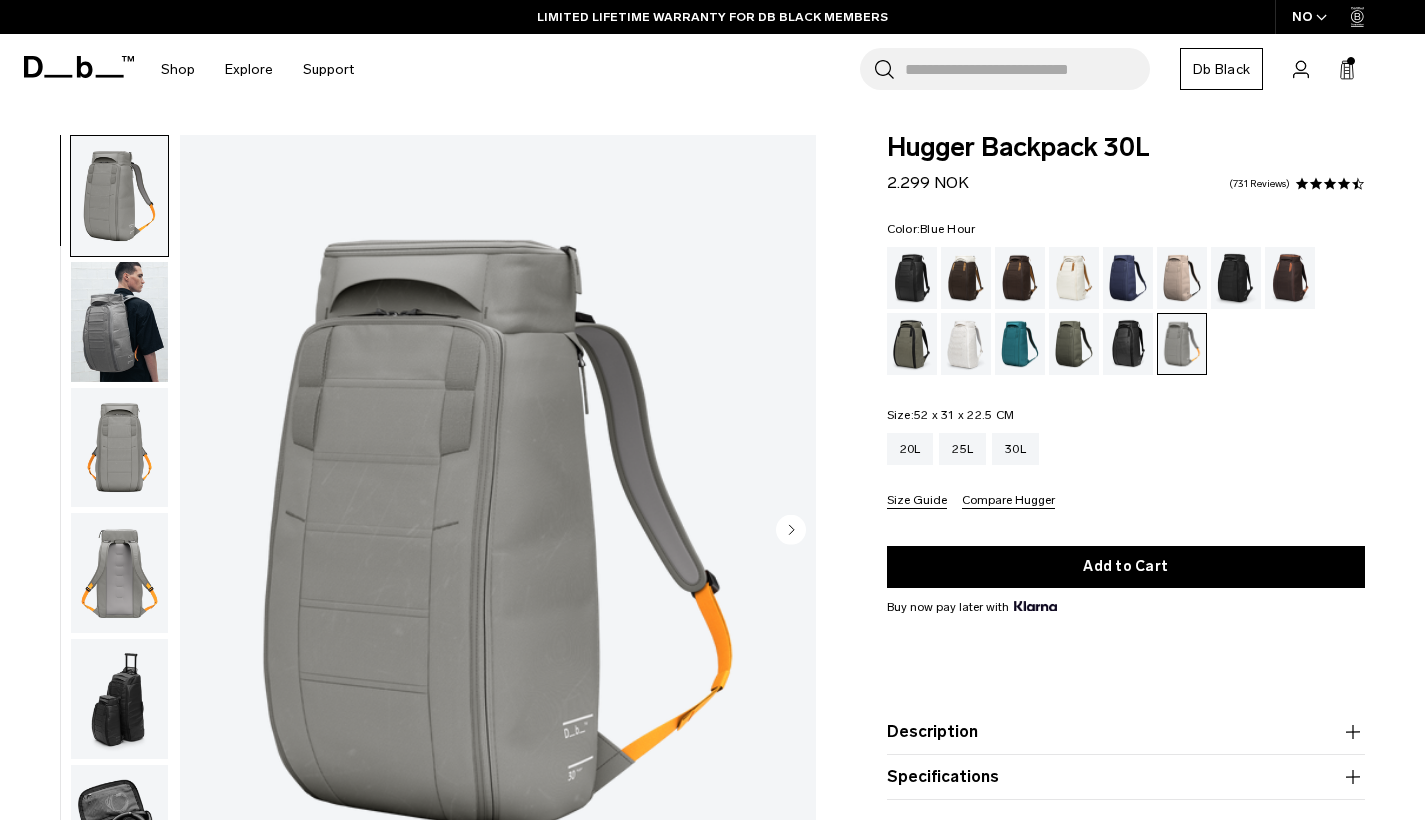 click at bounding box center (1128, 278) 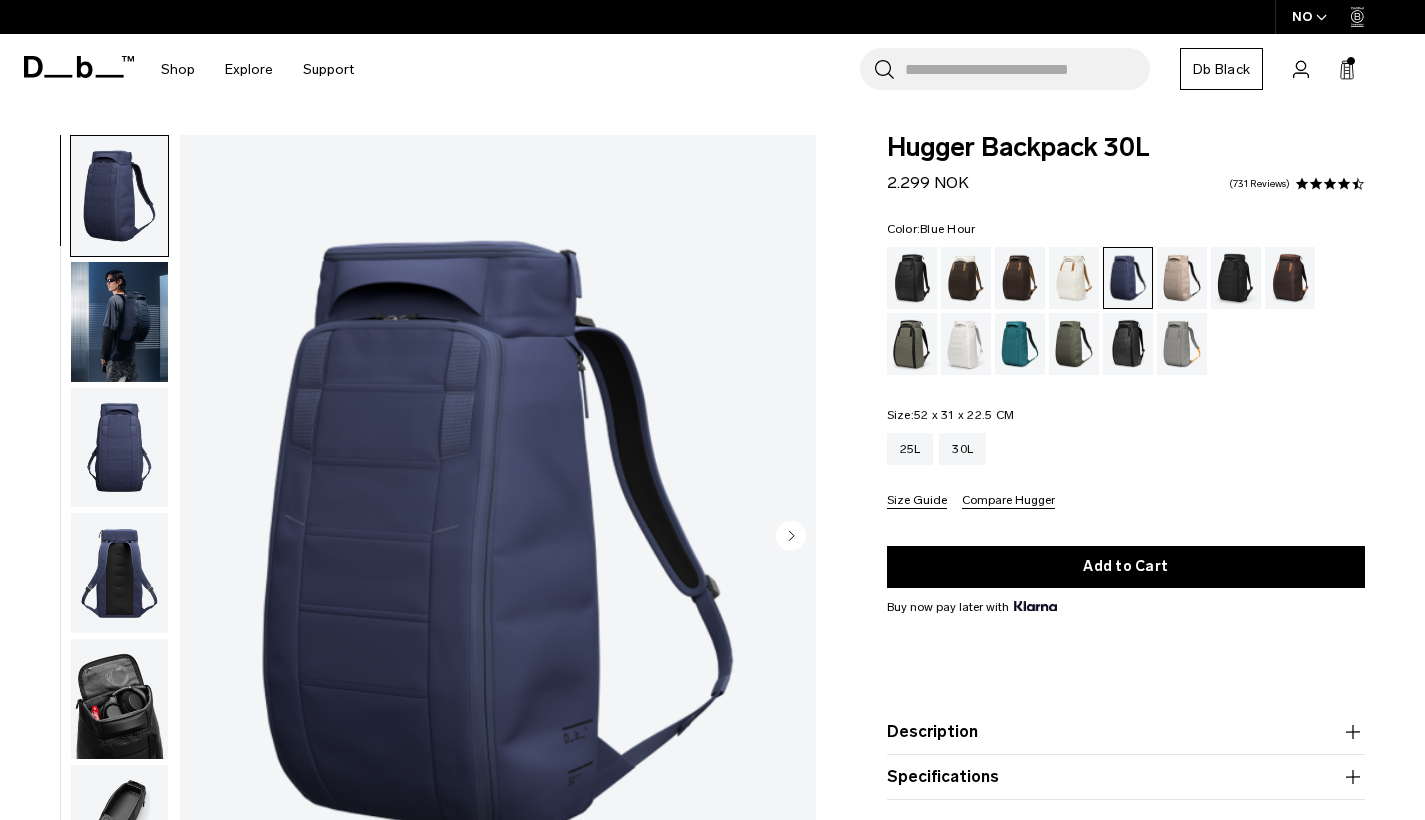 scroll, scrollTop: 0, scrollLeft: 0, axis: both 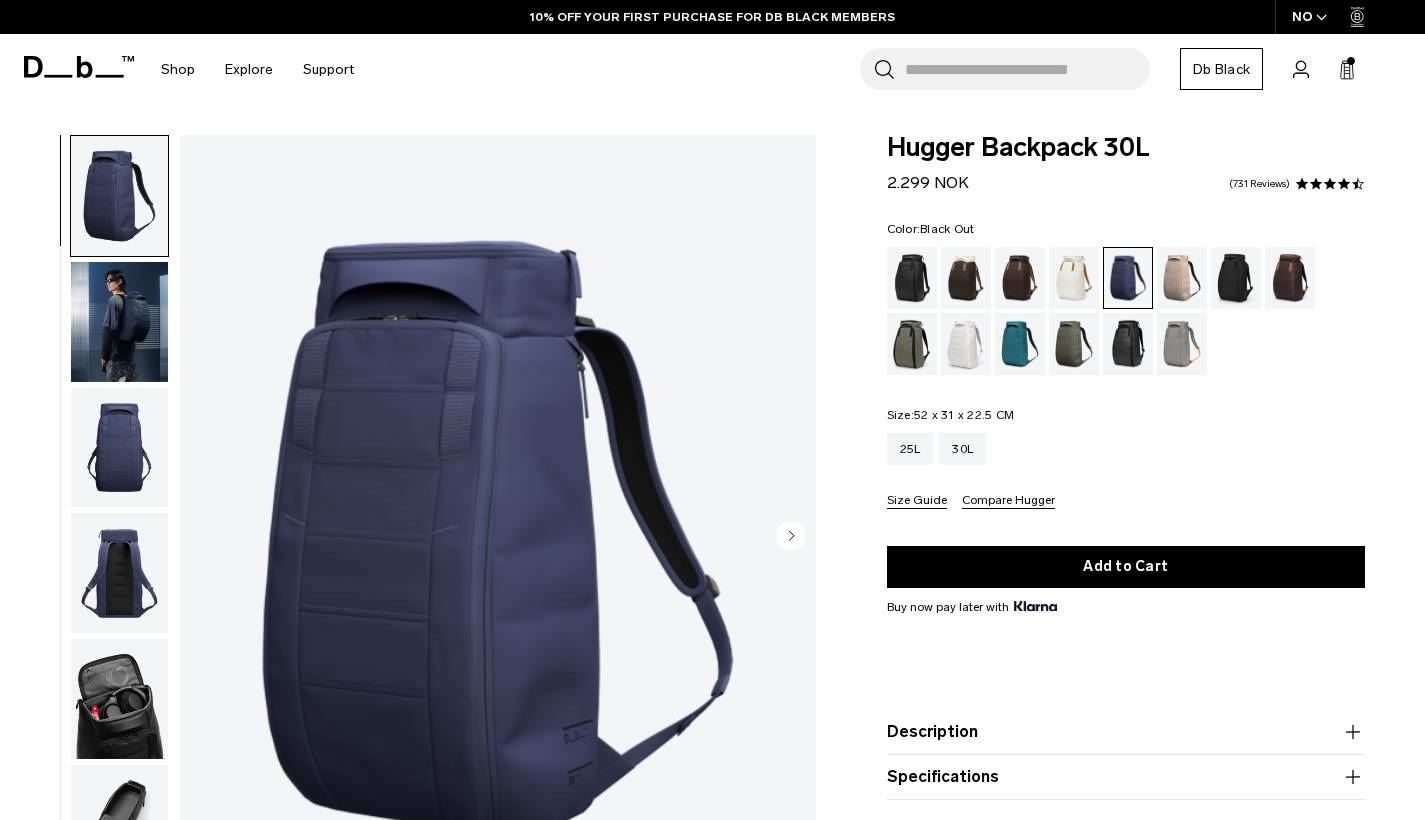 click at bounding box center (912, 278) 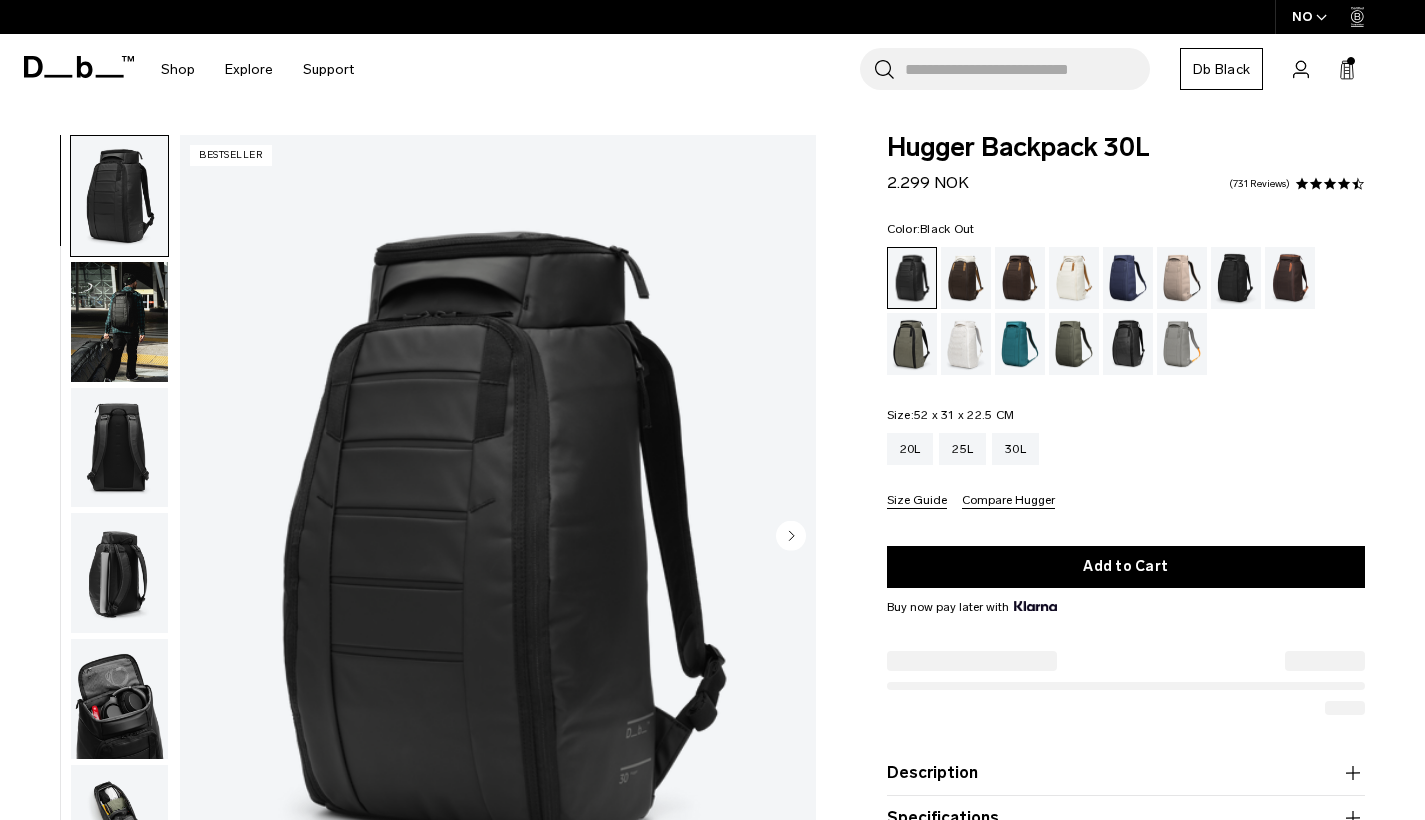scroll, scrollTop: 0, scrollLeft: 0, axis: both 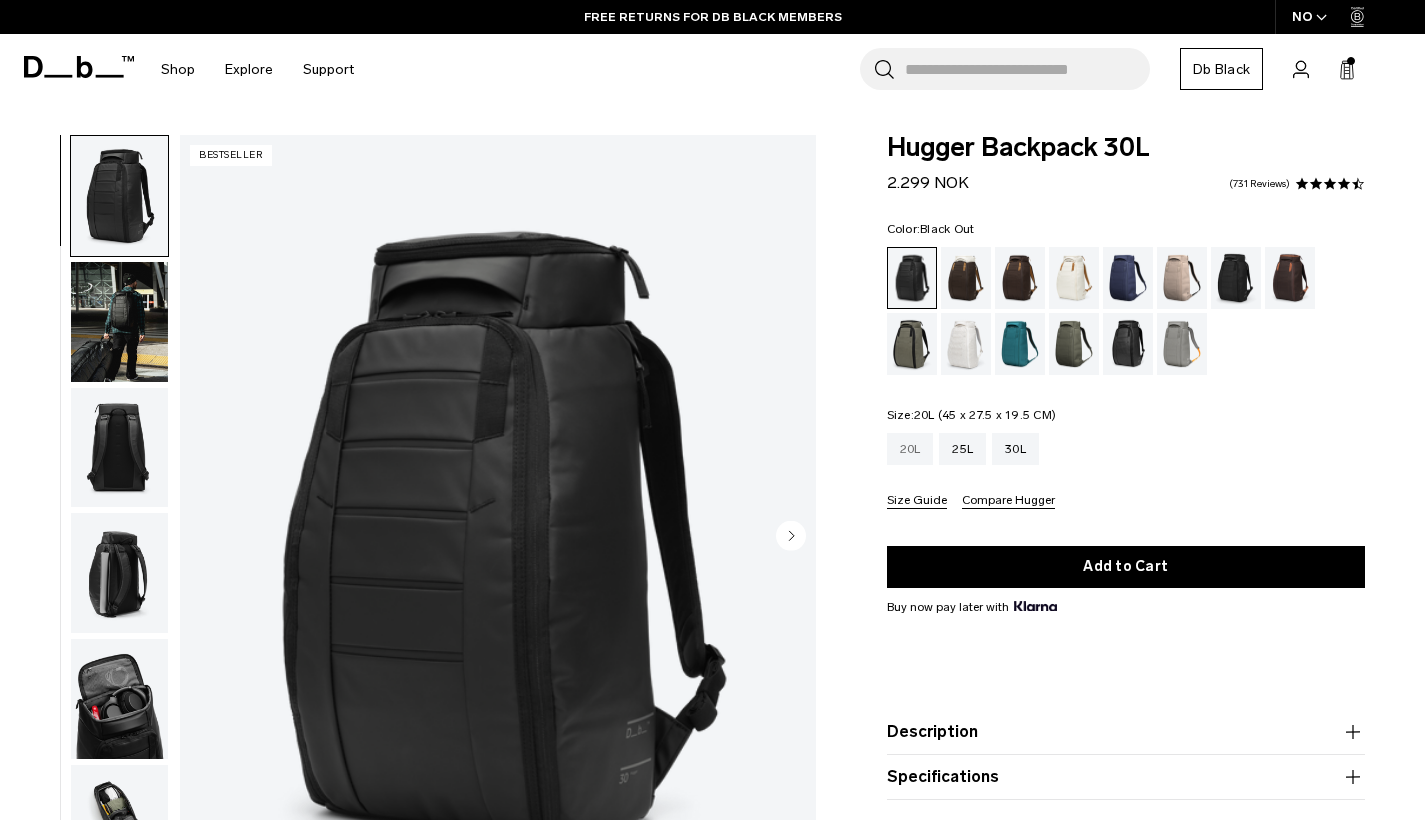 click on "20L" at bounding box center [910, 449] 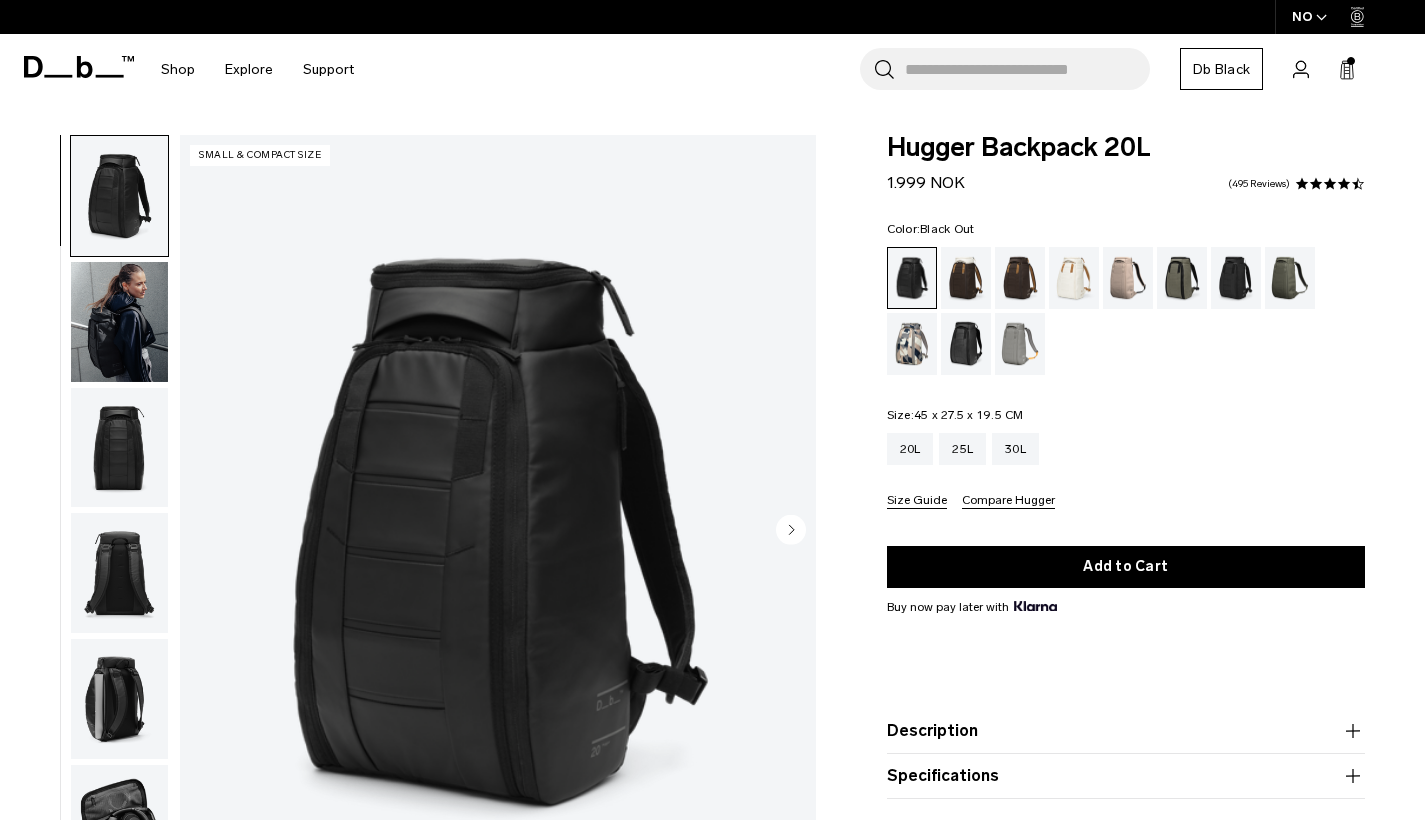 scroll, scrollTop: 0, scrollLeft: 0, axis: both 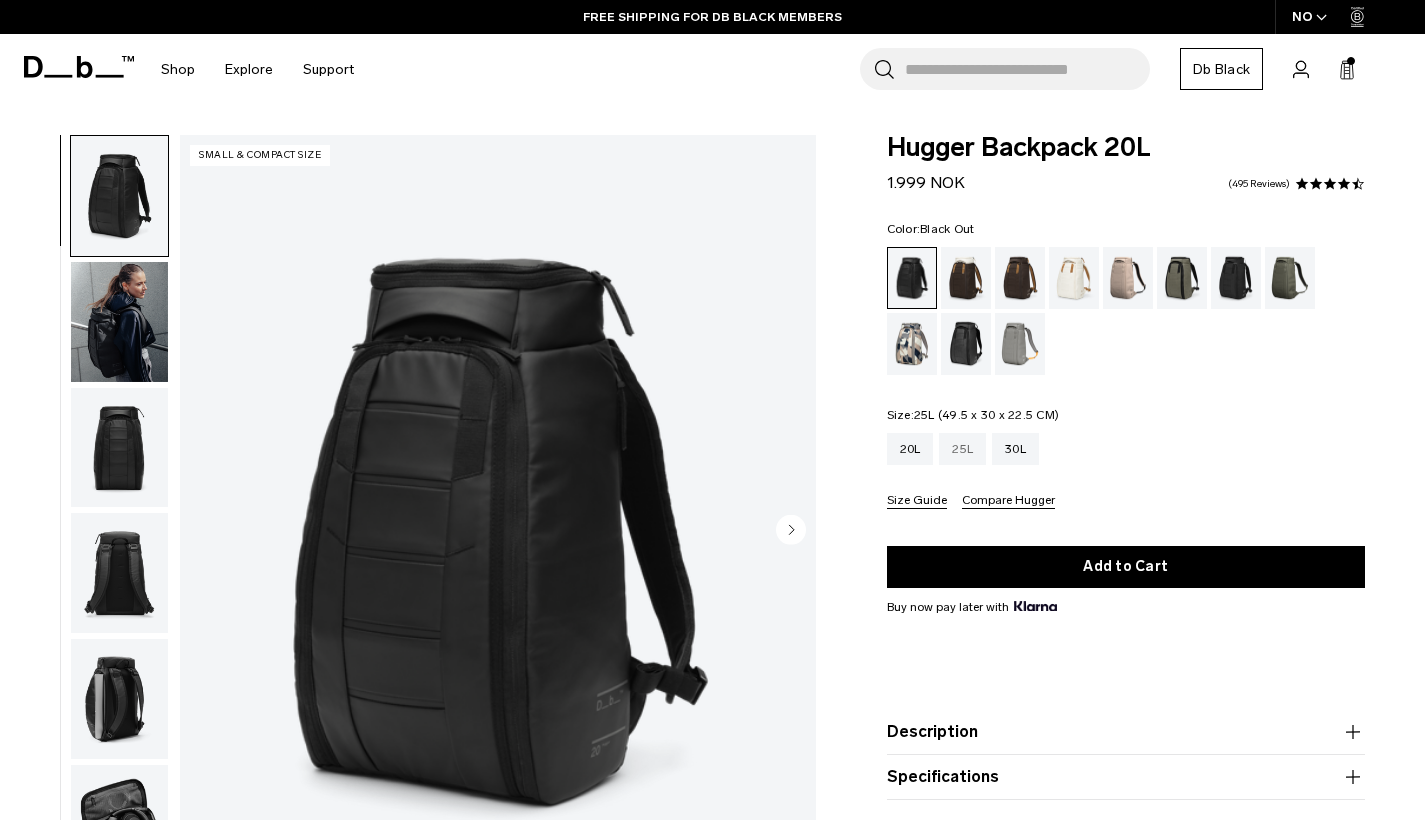 click on "25L" at bounding box center (962, 449) 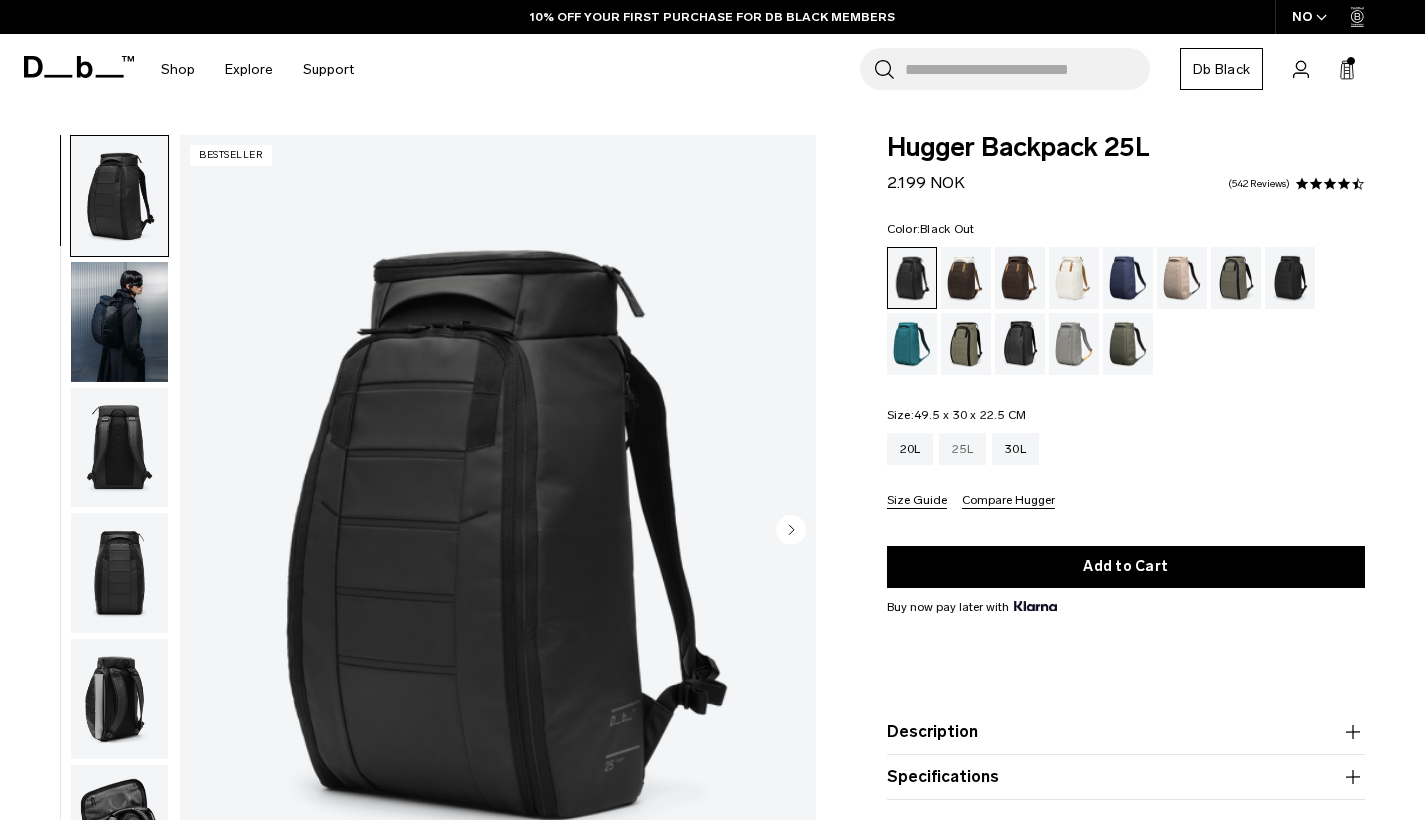 scroll, scrollTop: 0, scrollLeft: 0, axis: both 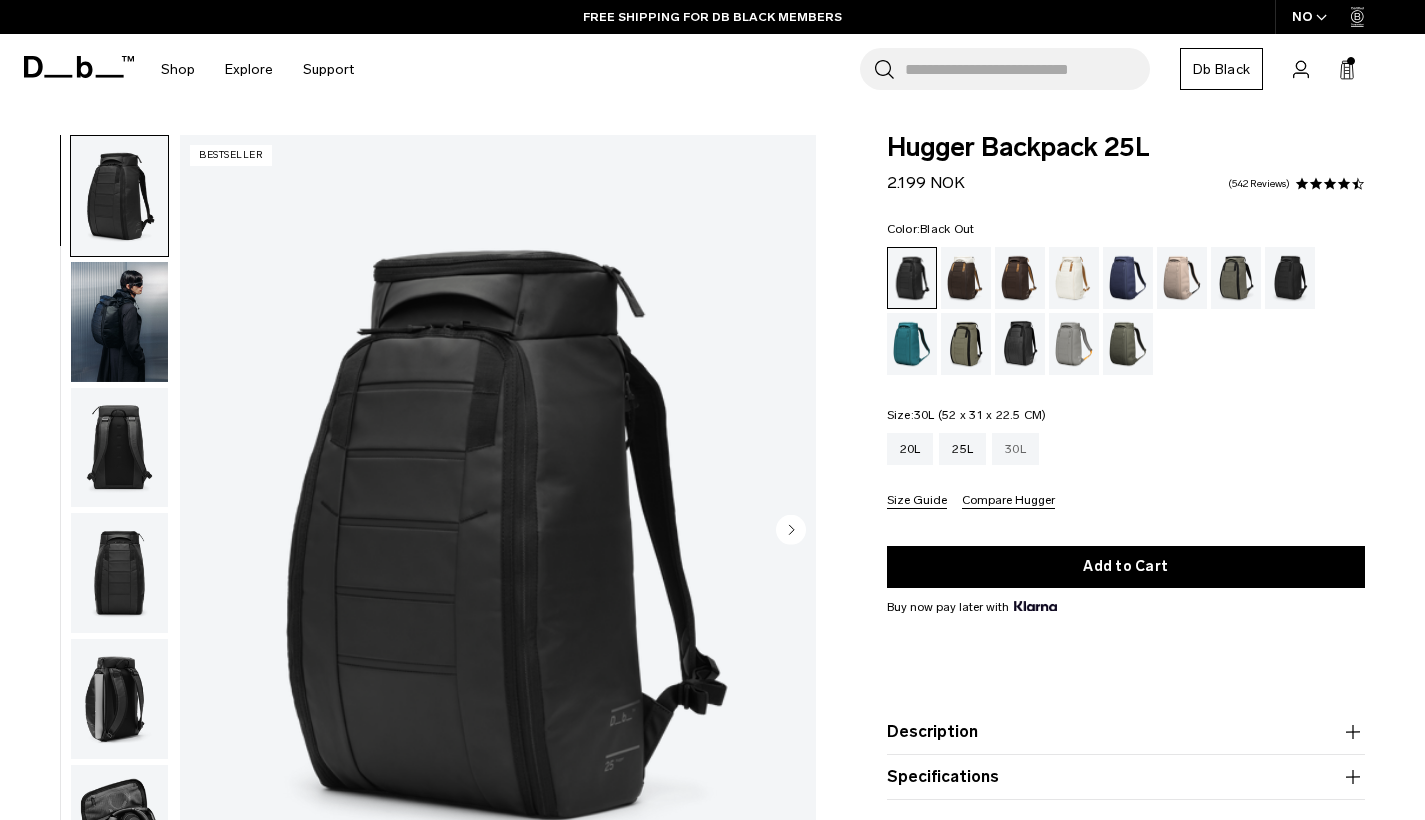 click on "30L" at bounding box center [1015, 449] 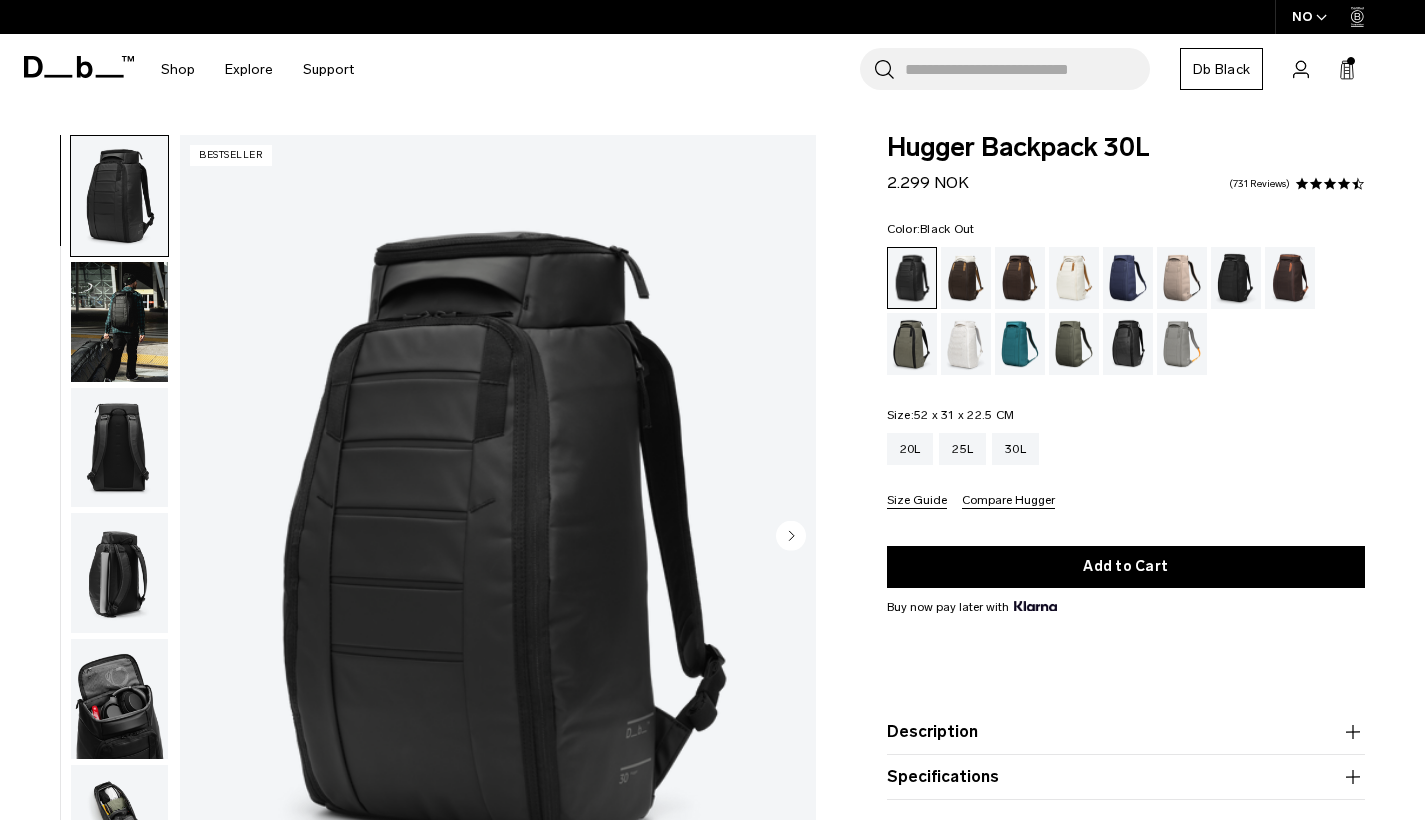 scroll, scrollTop: 0, scrollLeft: 0, axis: both 